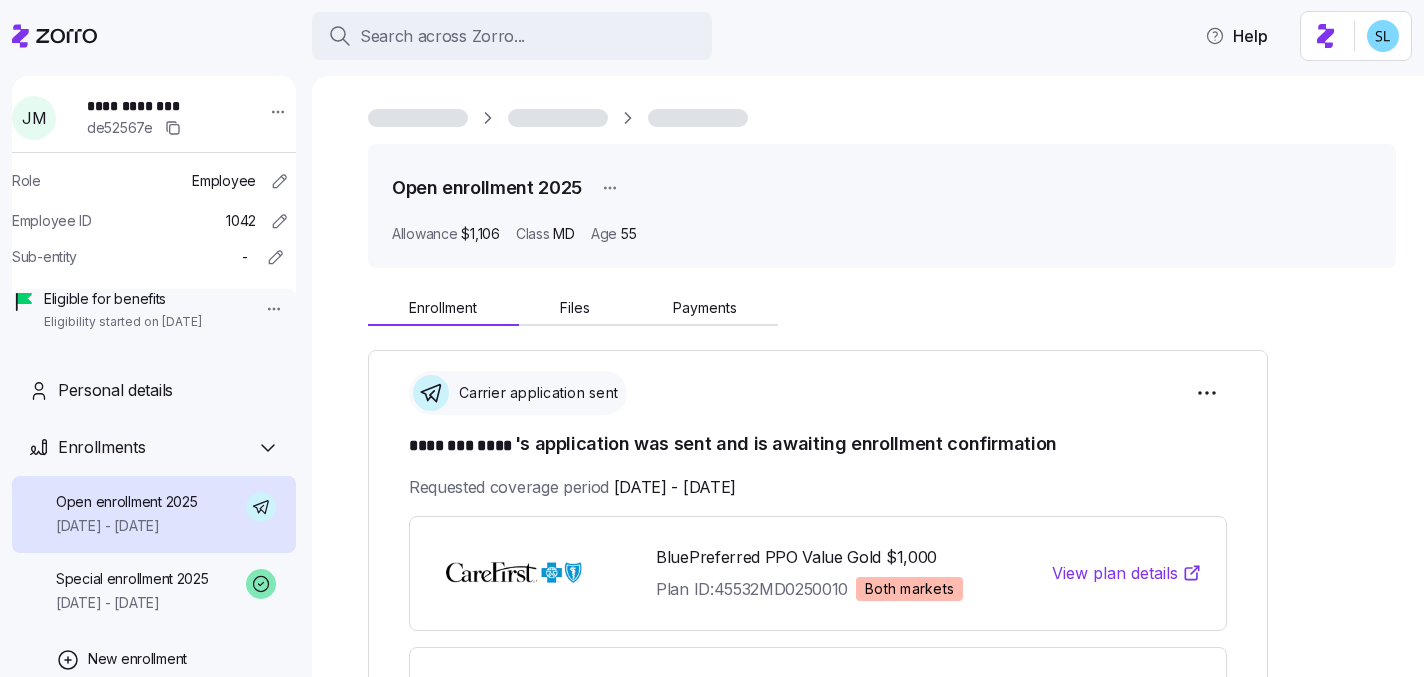 scroll, scrollTop: 0, scrollLeft: 0, axis: both 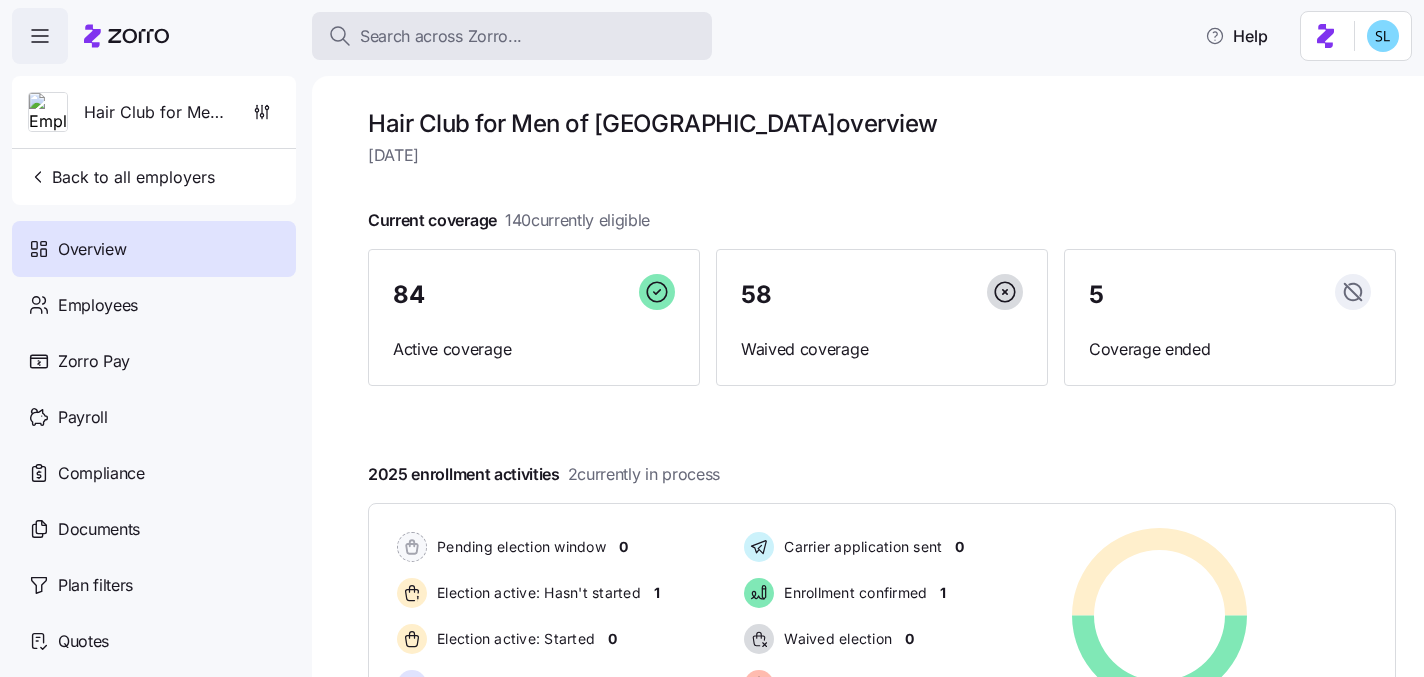 click on "Search across Zorro..." at bounding box center [512, 36] 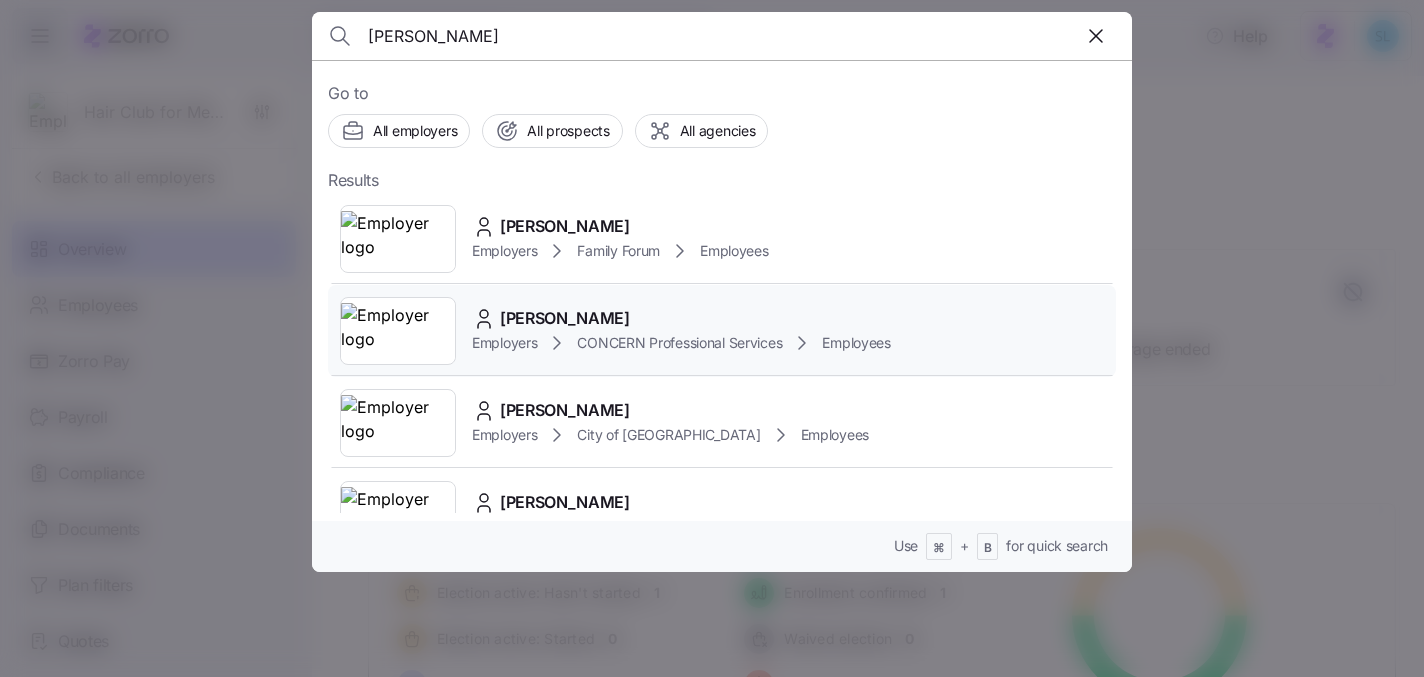 type on "trista" 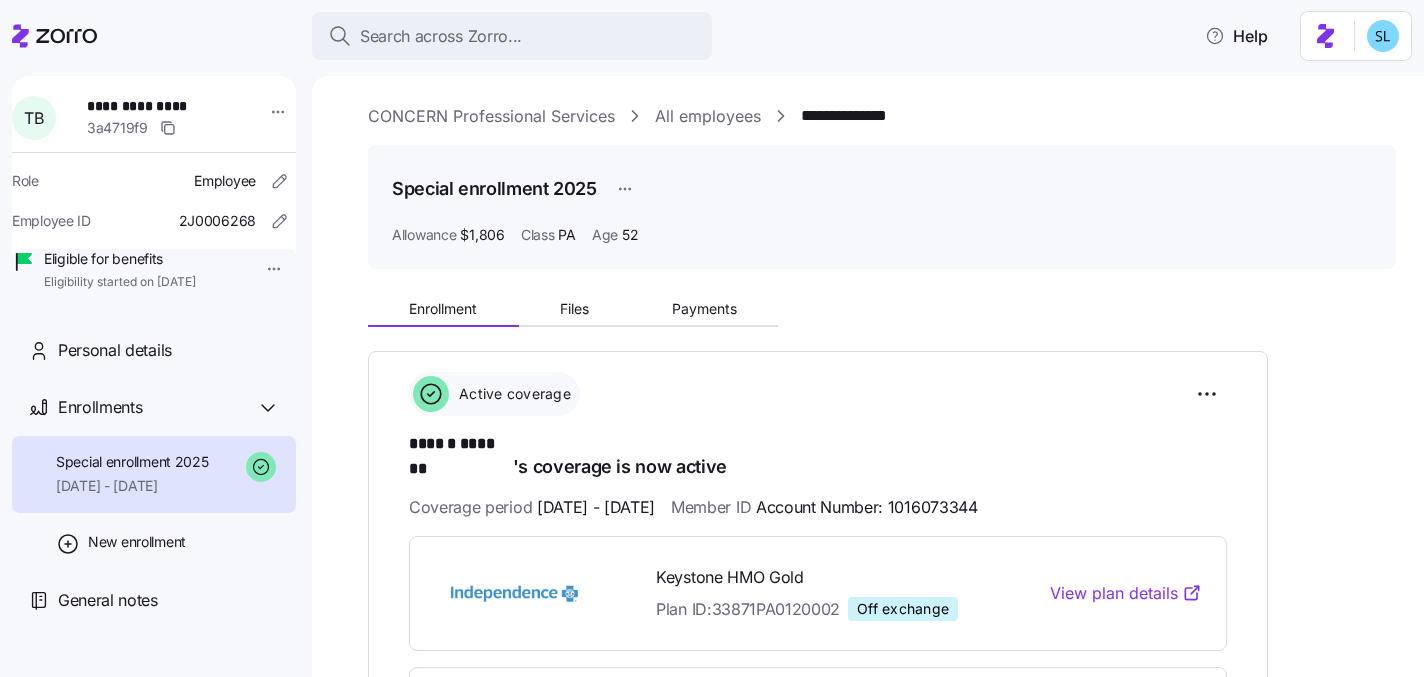 scroll, scrollTop: 359, scrollLeft: 0, axis: vertical 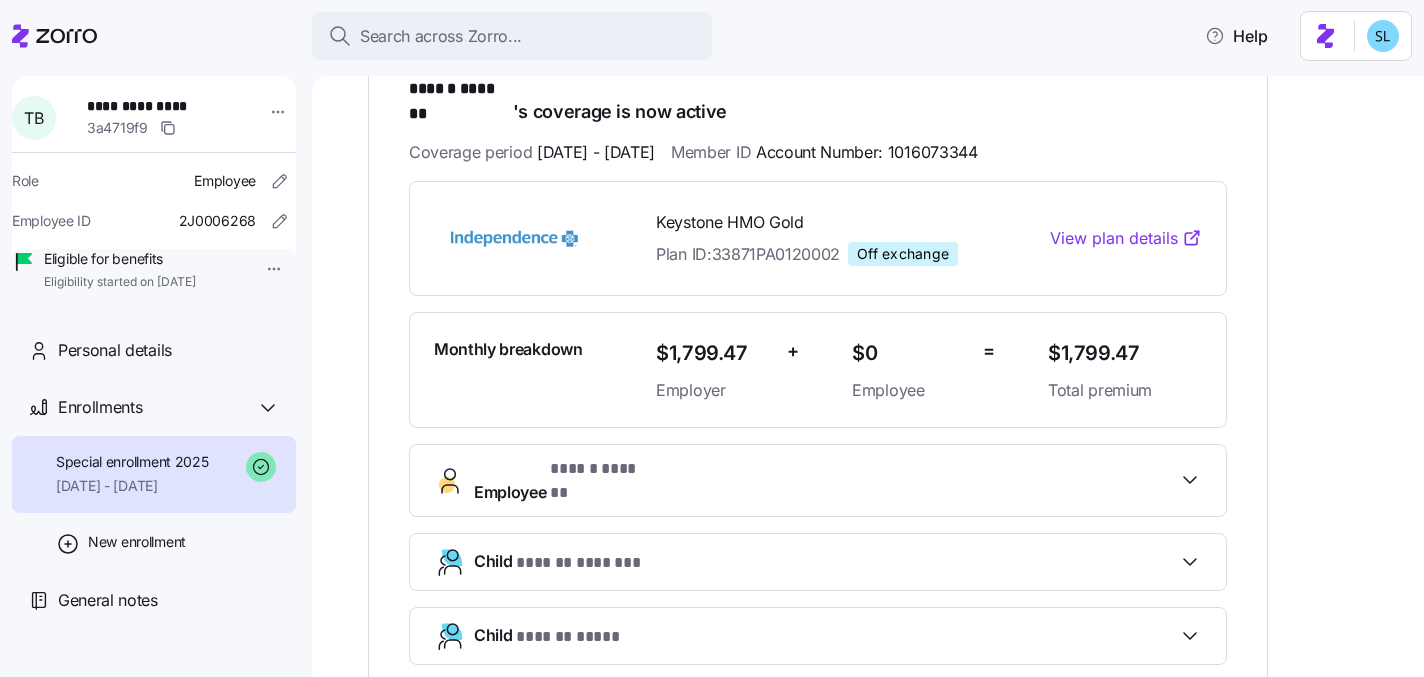 click on "******   *******" at bounding box center (600, 469) 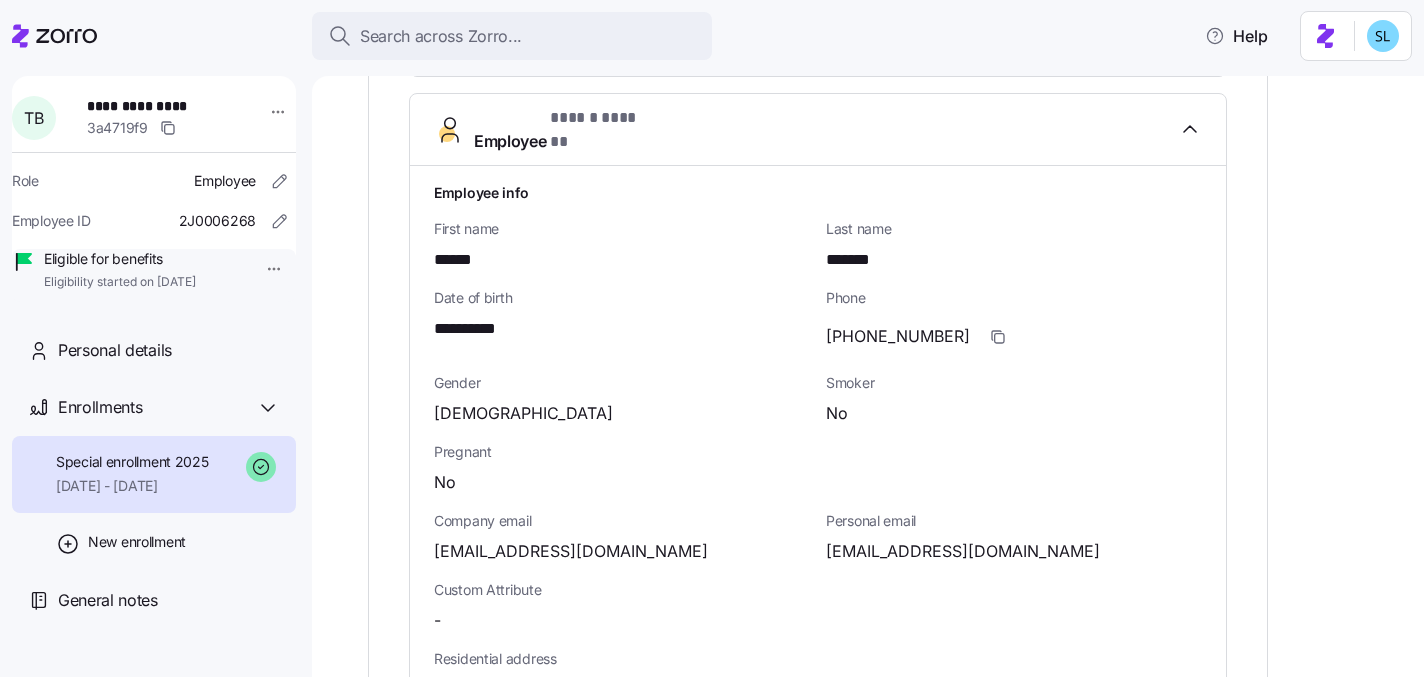 scroll, scrollTop: 849, scrollLeft: 0, axis: vertical 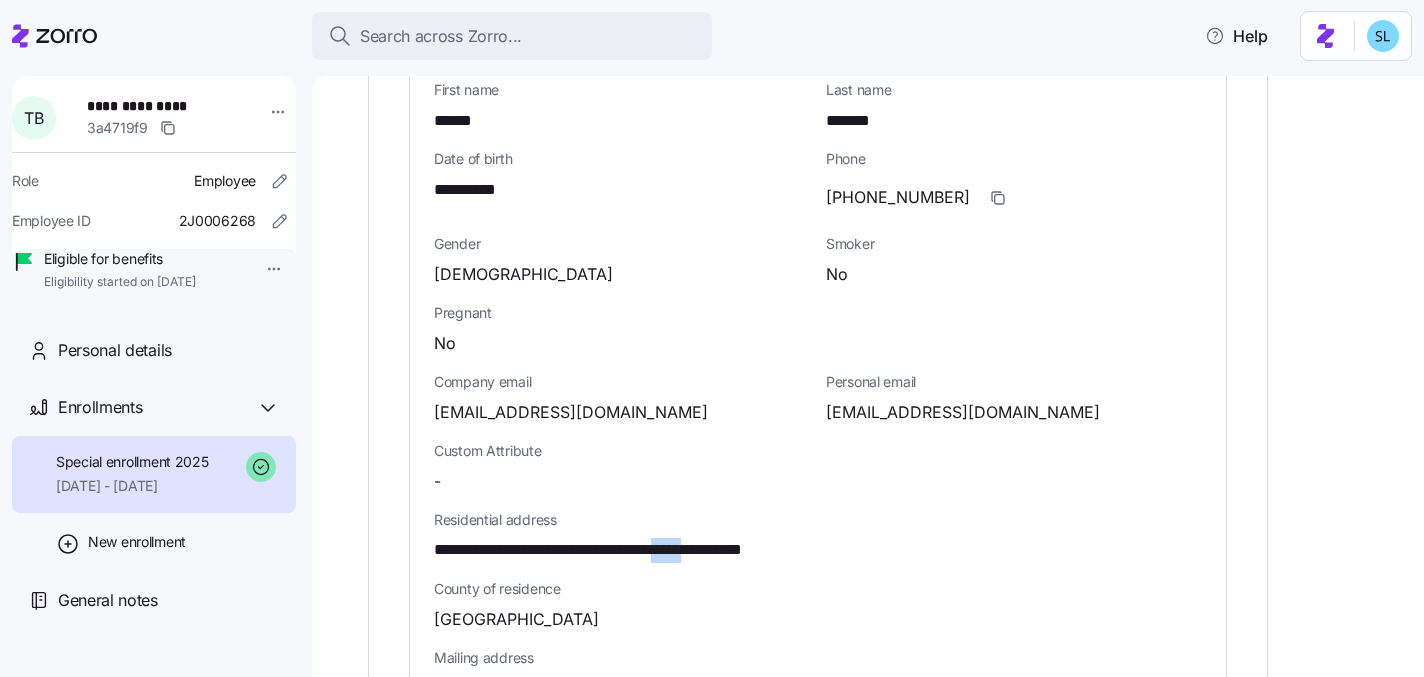 drag, startPoint x: 750, startPoint y: 510, endPoint x: 706, endPoint y: 511, distance: 44.011364 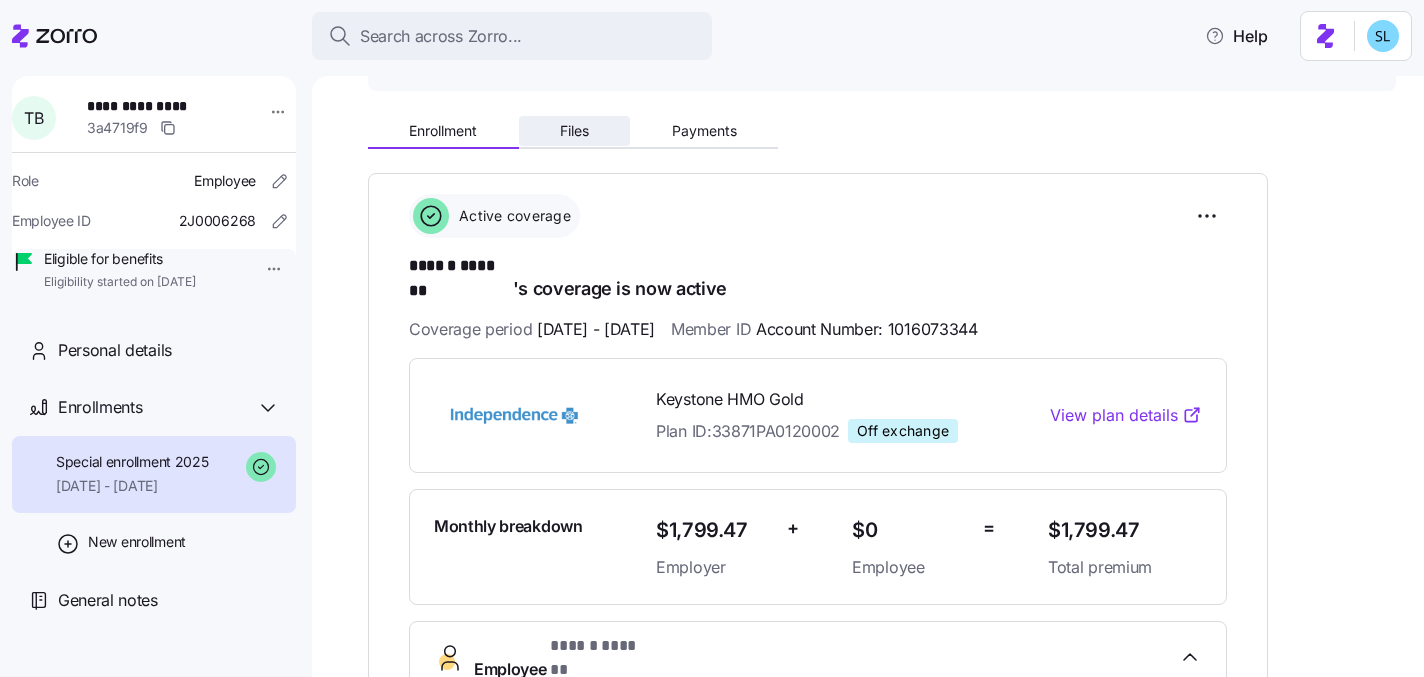 click on "Files" at bounding box center (575, 131) 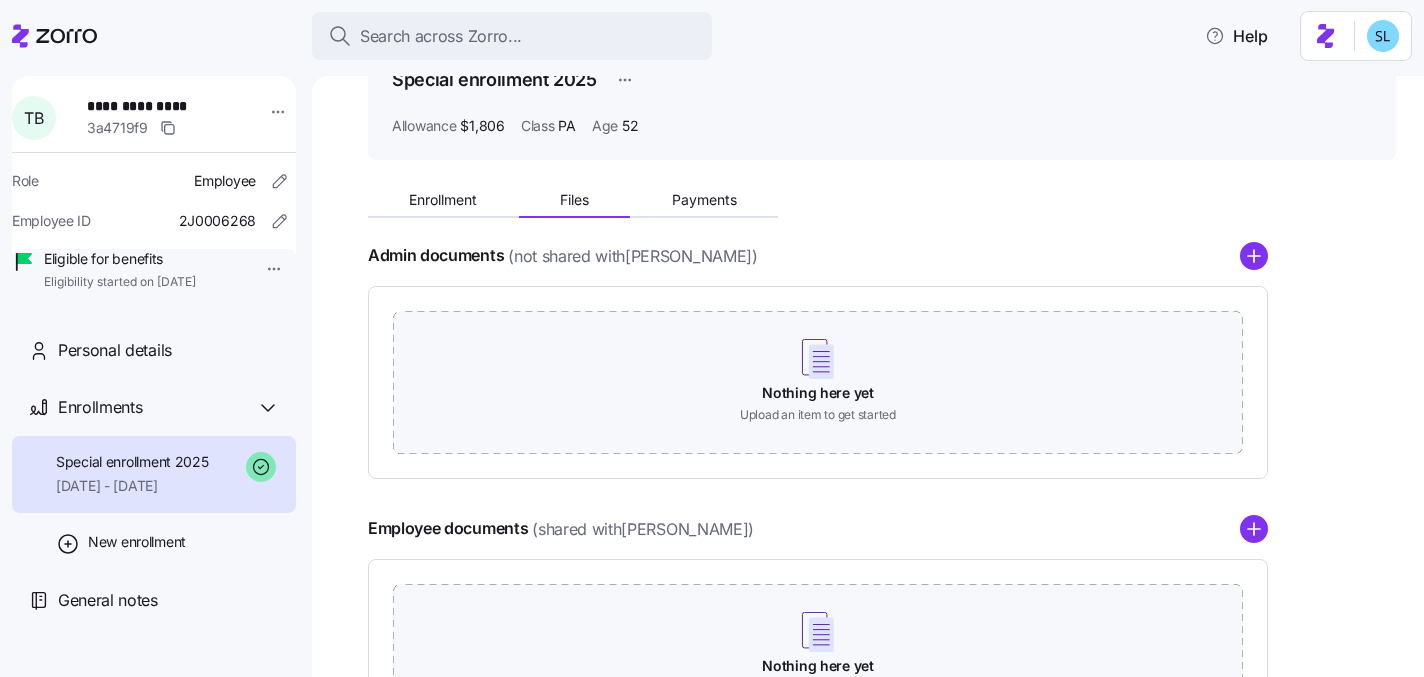 scroll, scrollTop: 0, scrollLeft: 0, axis: both 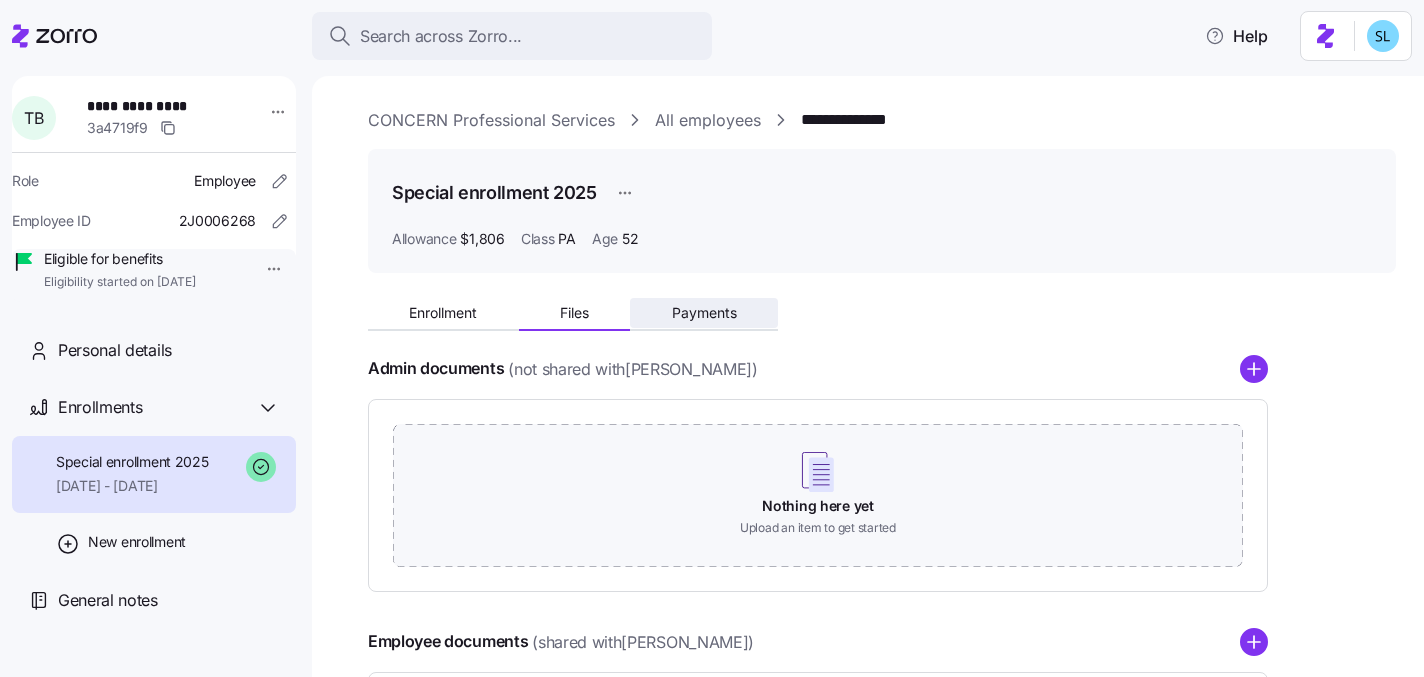 drag, startPoint x: 696, startPoint y: 283, endPoint x: 704, endPoint y: 303, distance: 21.540659 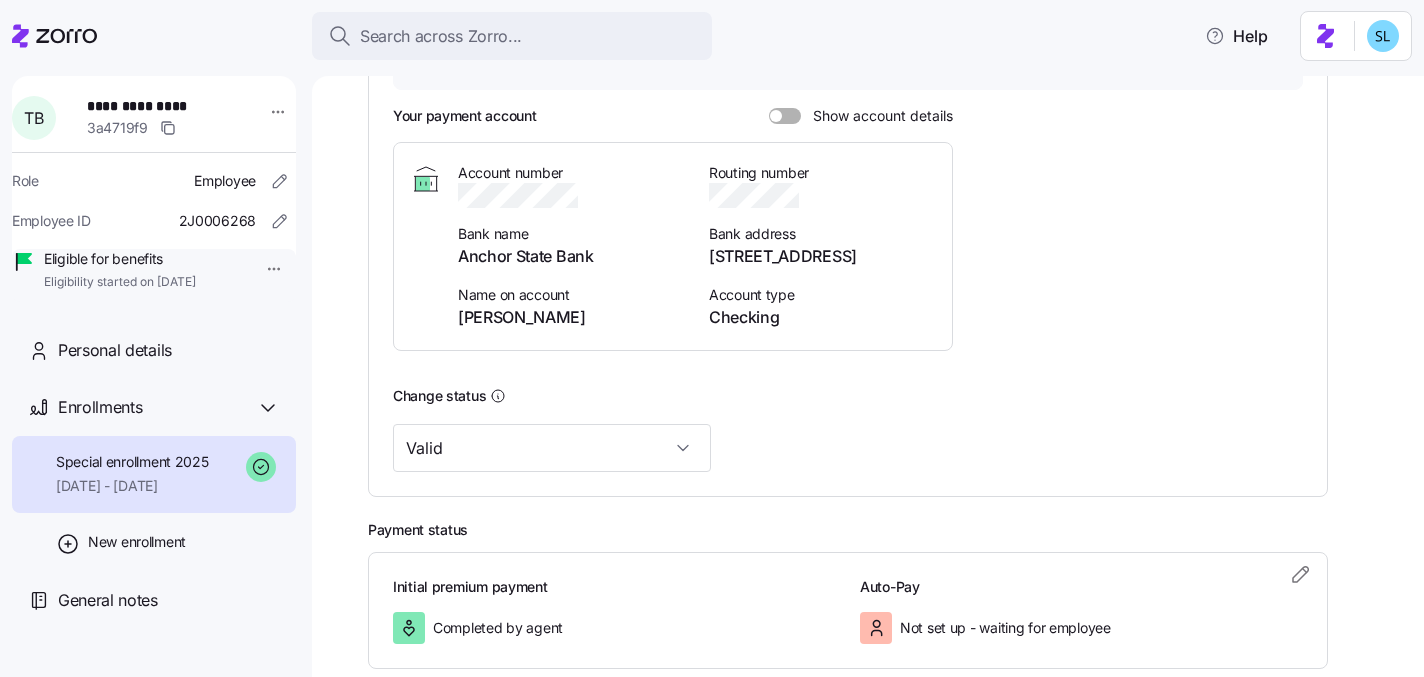 scroll, scrollTop: 402, scrollLeft: 0, axis: vertical 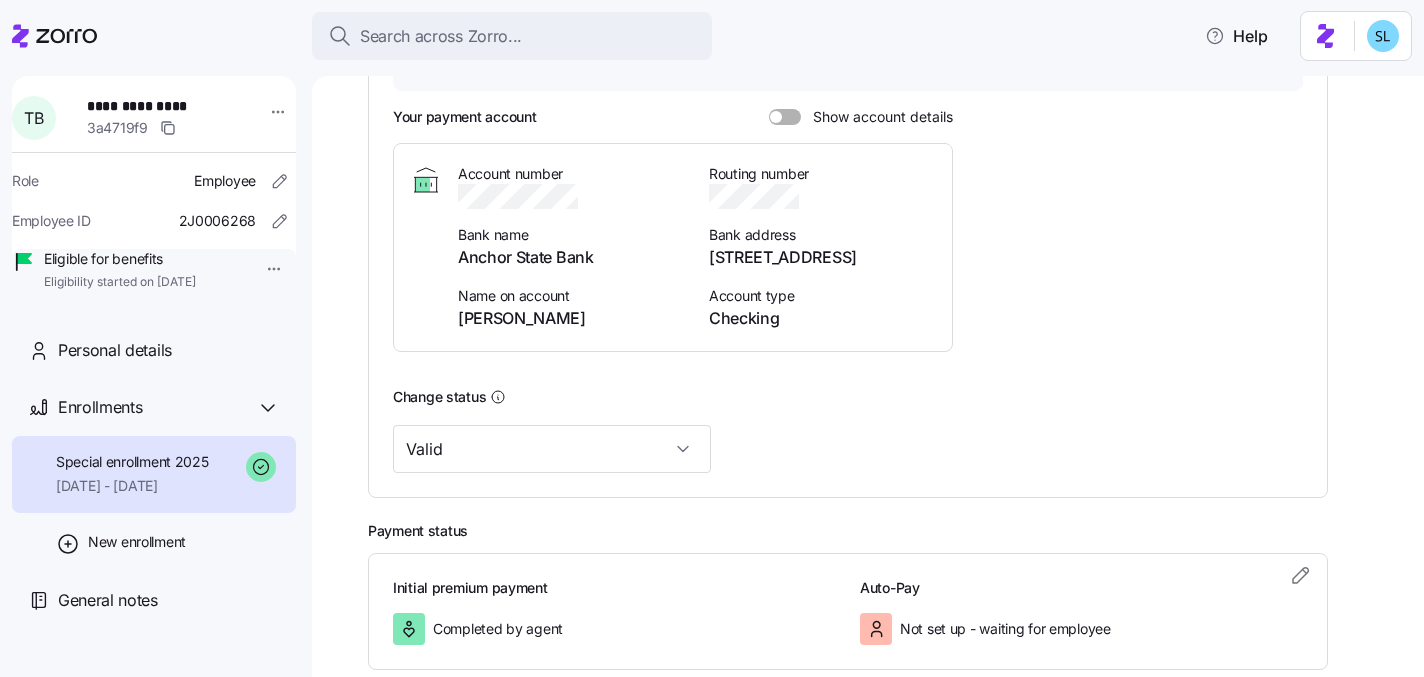 click at bounding box center (571, 196) 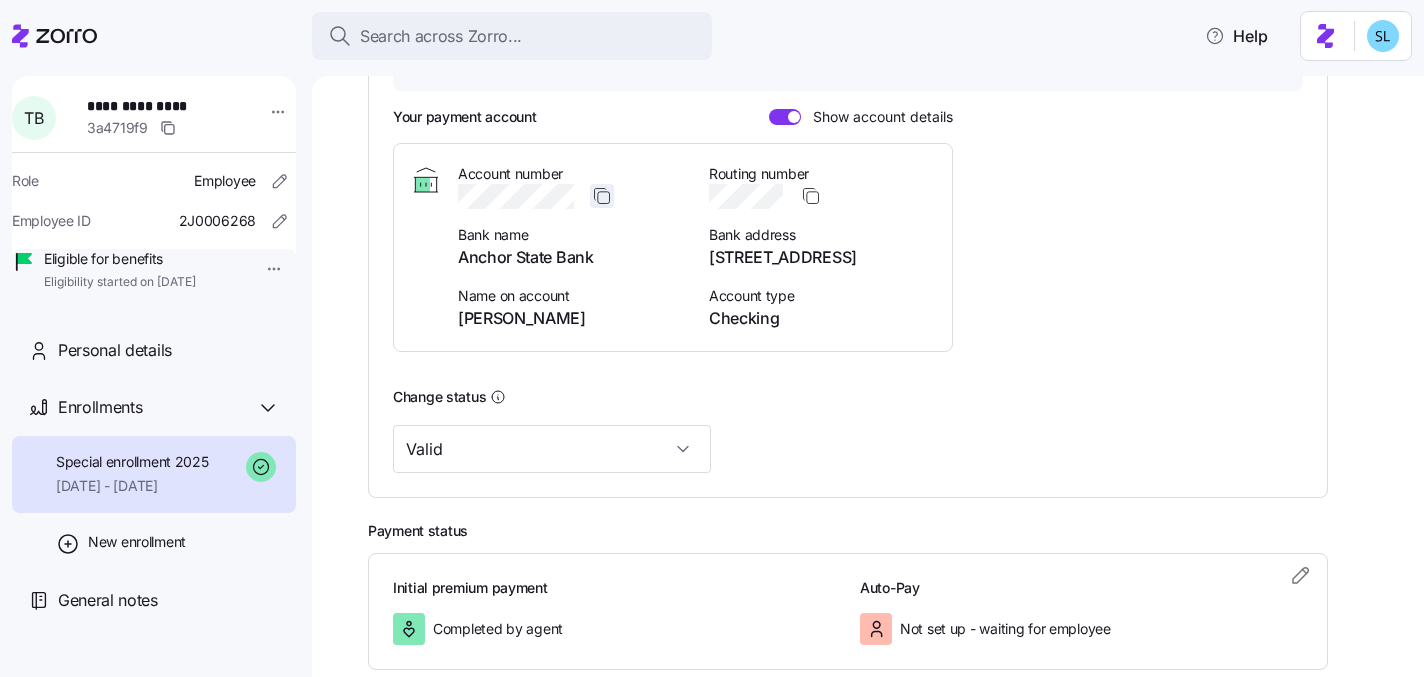 click 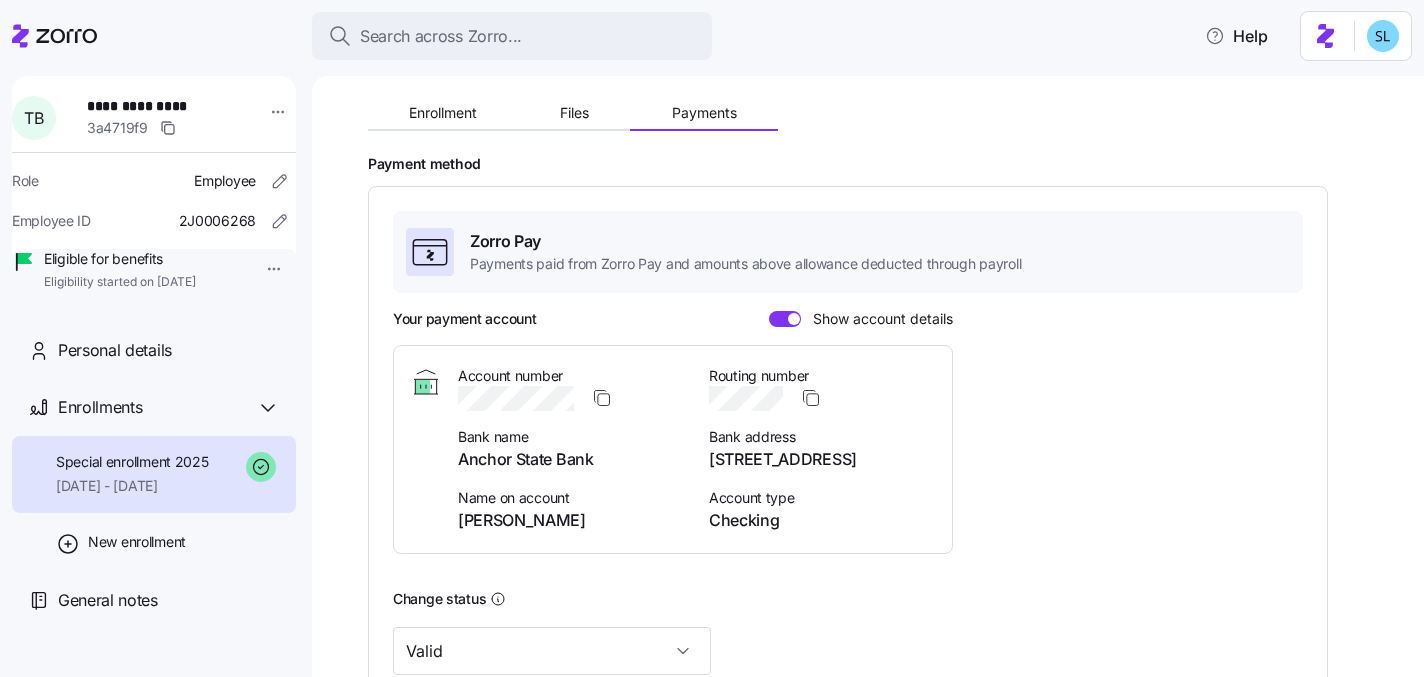 scroll, scrollTop: 186, scrollLeft: 0, axis: vertical 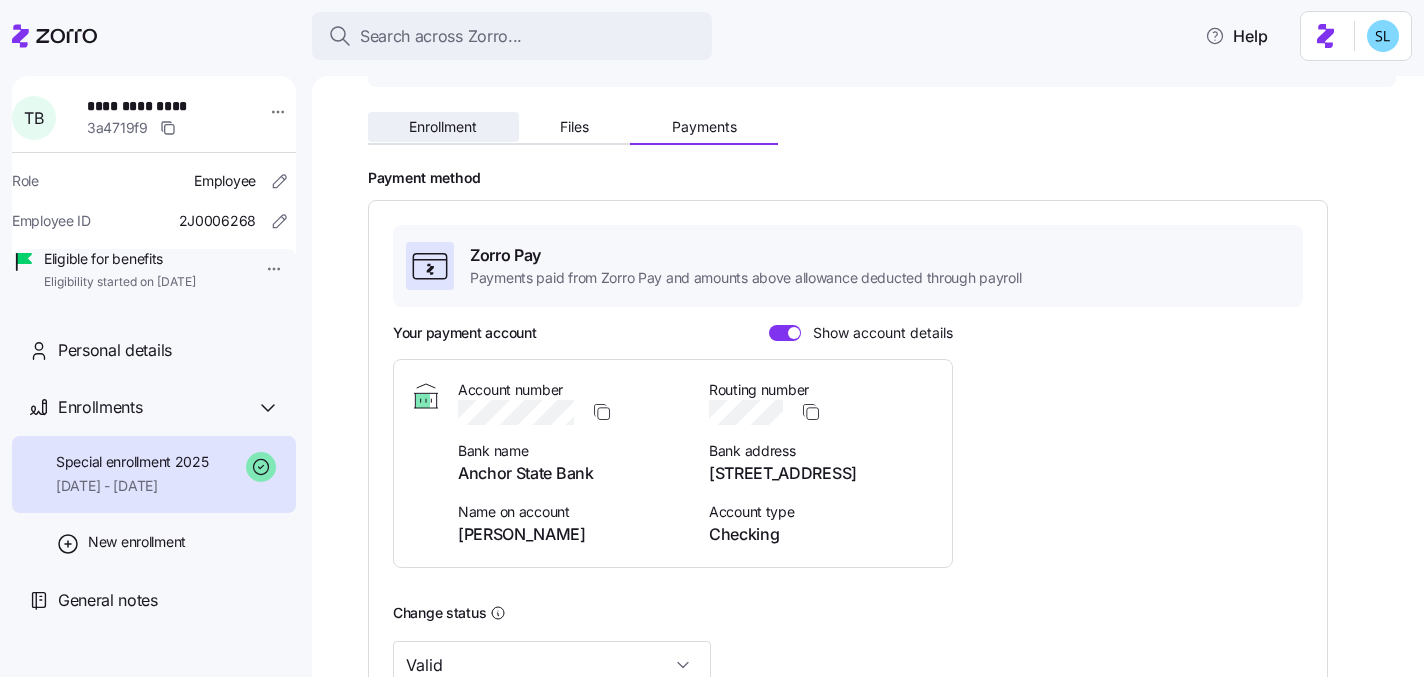 click on "Enrollment" at bounding box center [443, 127] 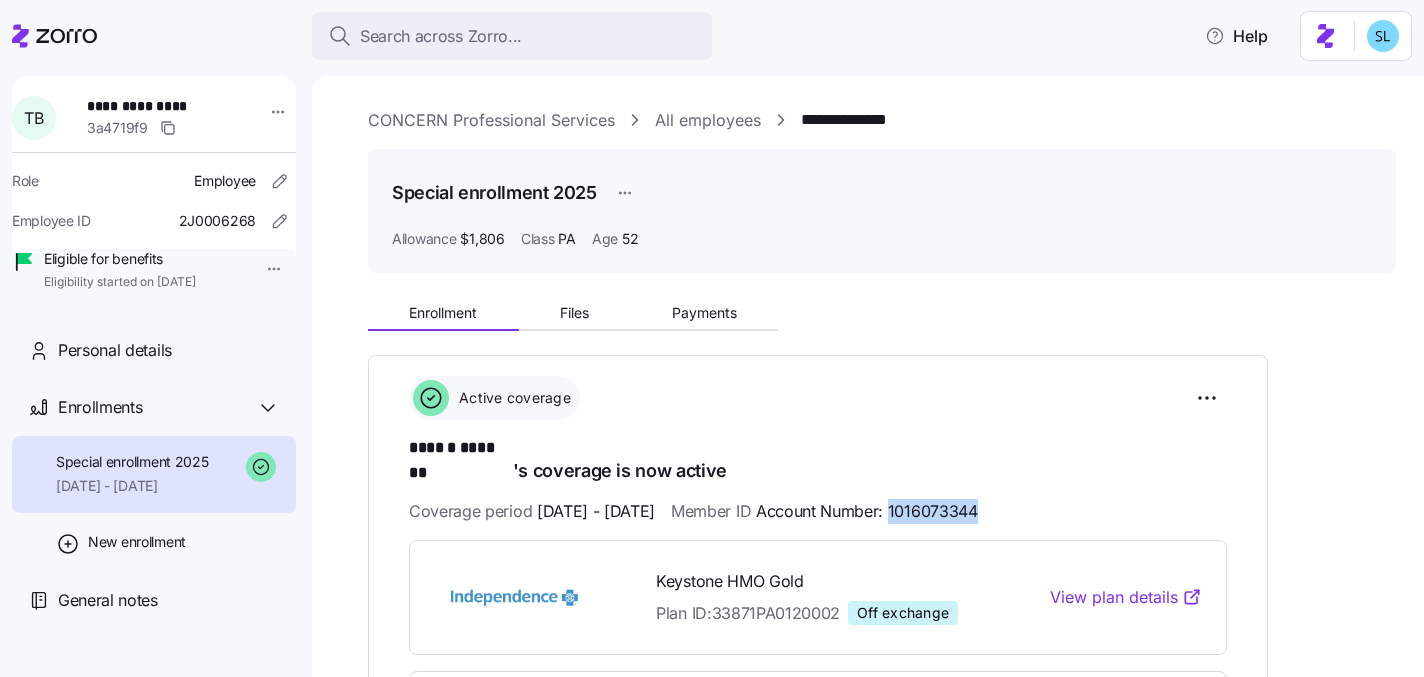 drag, startPoint x: 1047, startPoint y: 490, endPoint x: 946, endPoint y: 488, distance: 101.0198 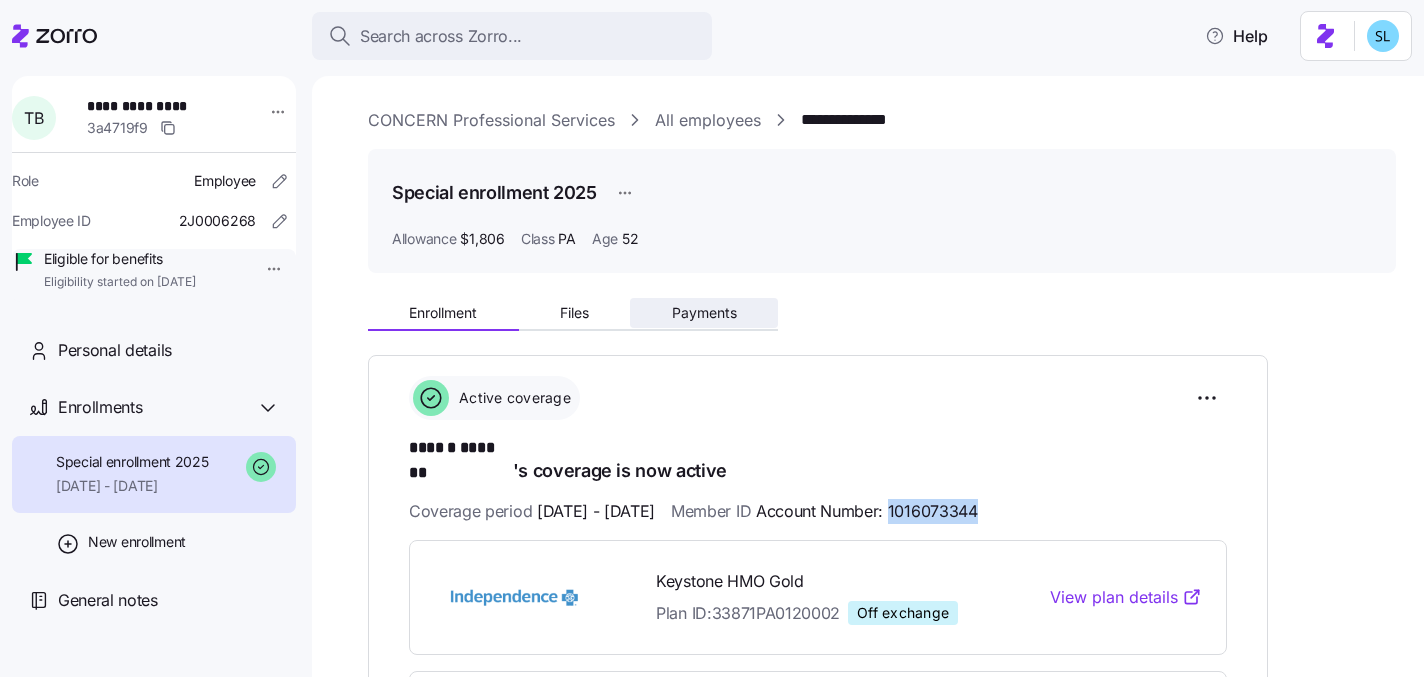 click on "Payments" at bounding box center (704, 313) 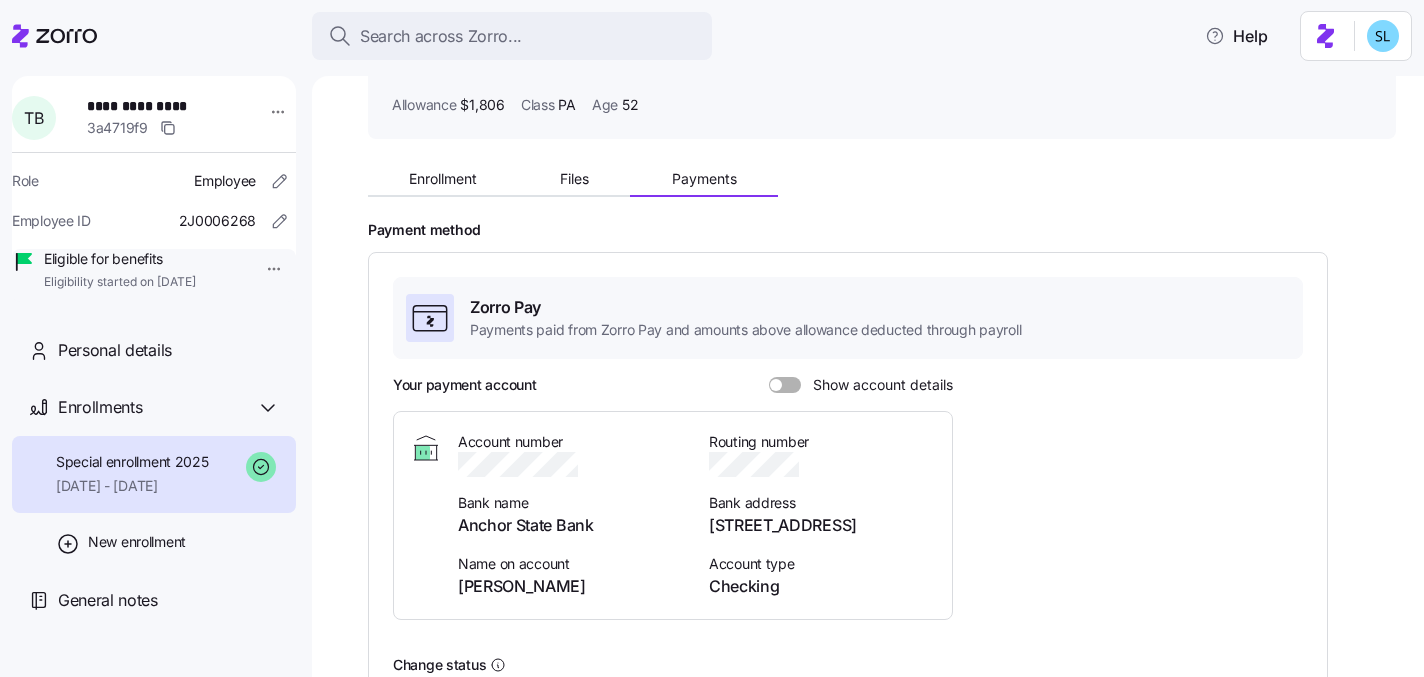 scroll, scrollTop: 342, scrollLeft: 0, axis: vertical 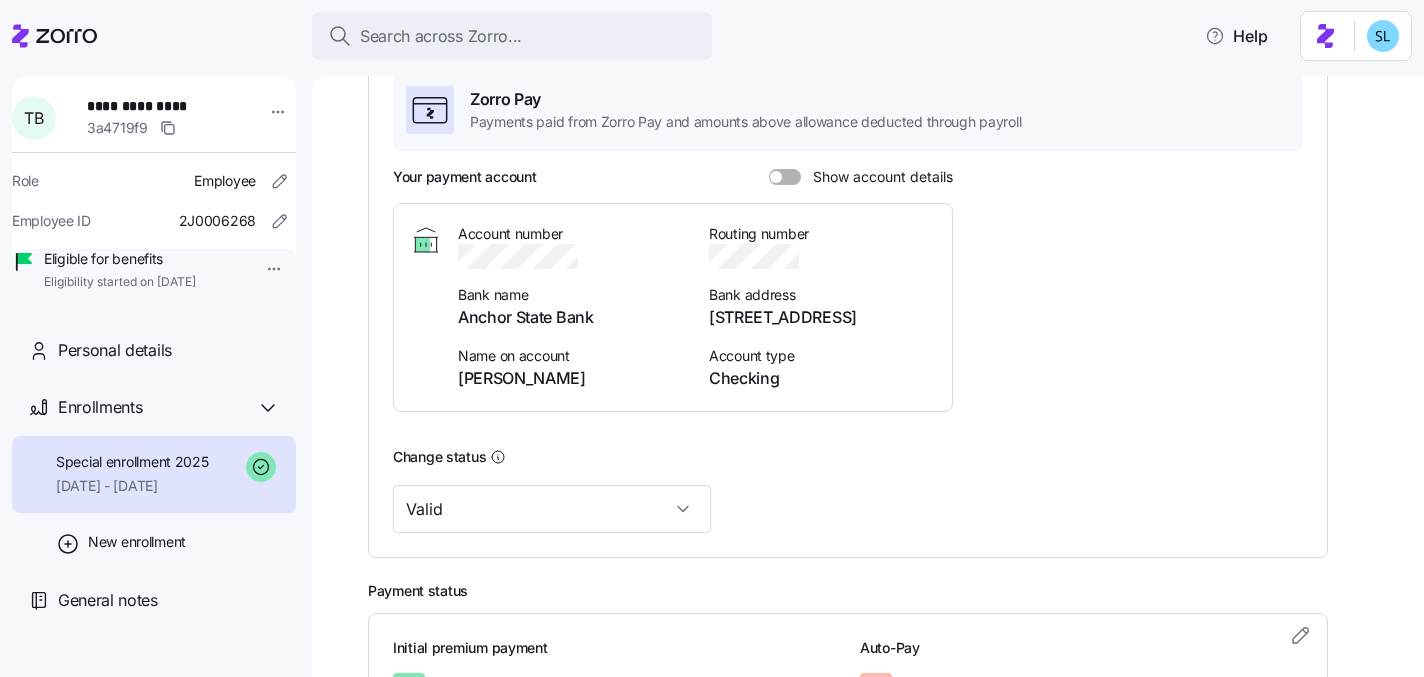 click at bounding box center (776, 177) 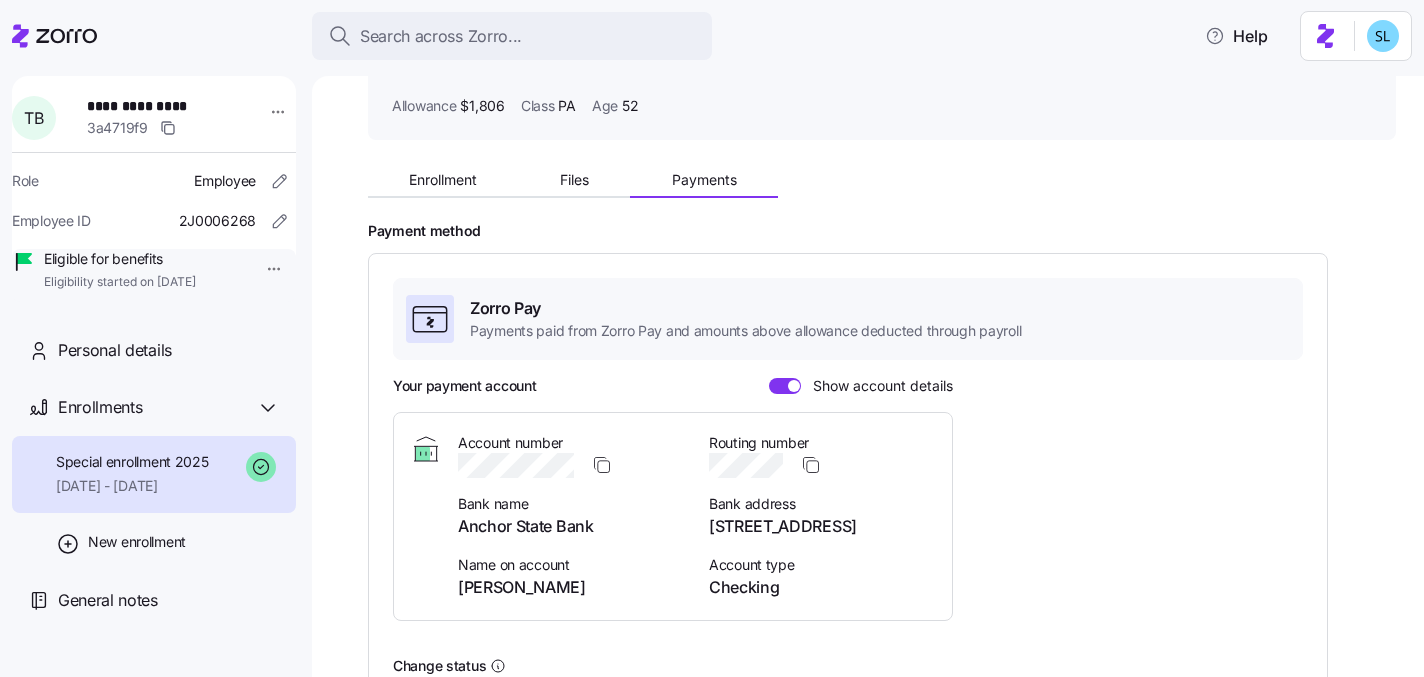 scroll, scrollTop: 0, scrollLeft: 0, axis: both 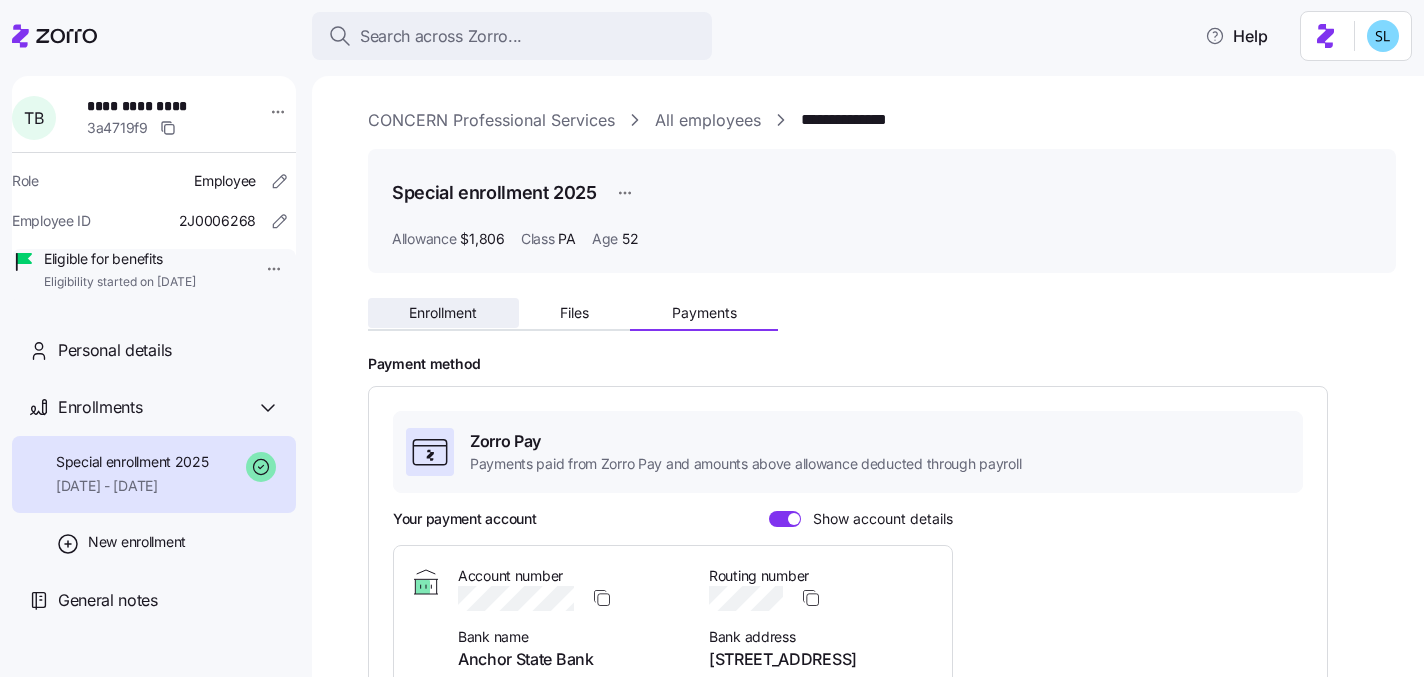 click on "Enrollment" at bounding box center [443, 313] 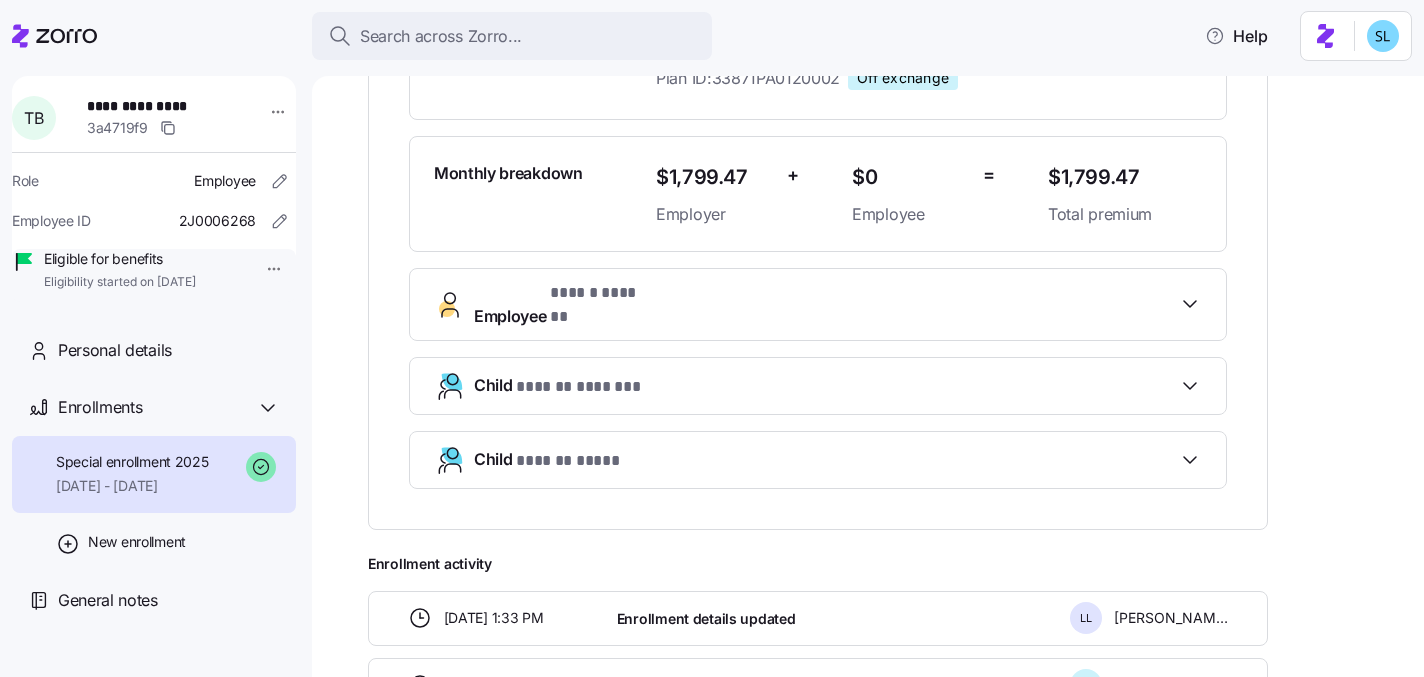 scroll, scrollTop: 388, scrollLeft: 0, axis: vertical 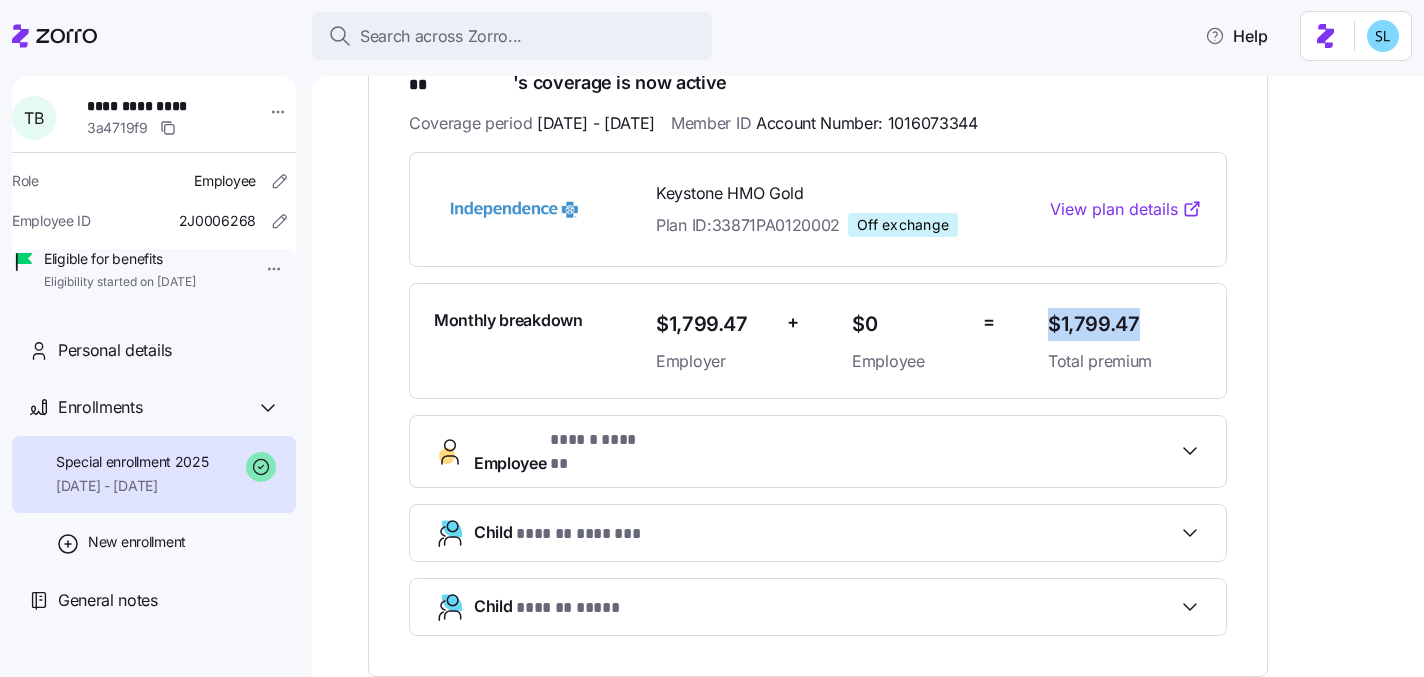 drag, startPoint x: 1150, startPoint y: 300, endPoint x: 1039, endPoint y: 299, distance: 111.0045 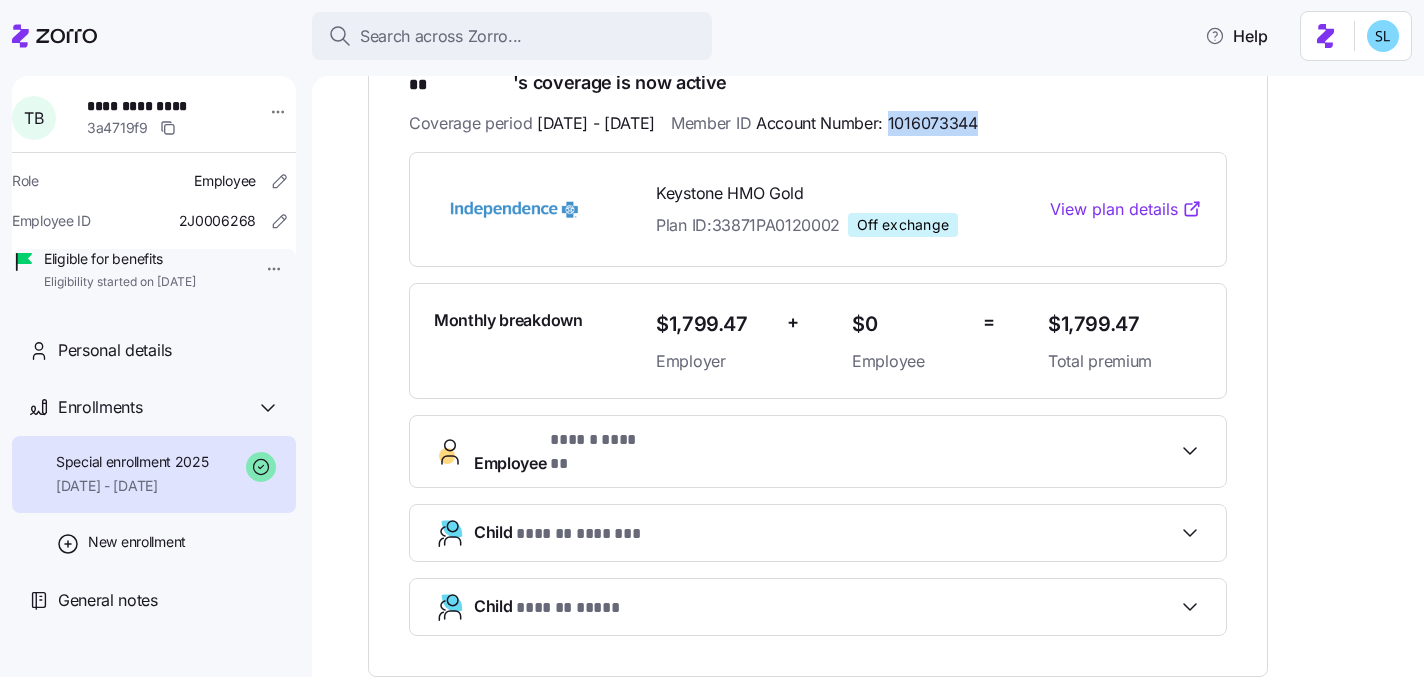 drag, startPoint x: 949, startPoint y: 108, endPoint x: 1061, endPoint y: 112, distance: 112.0714 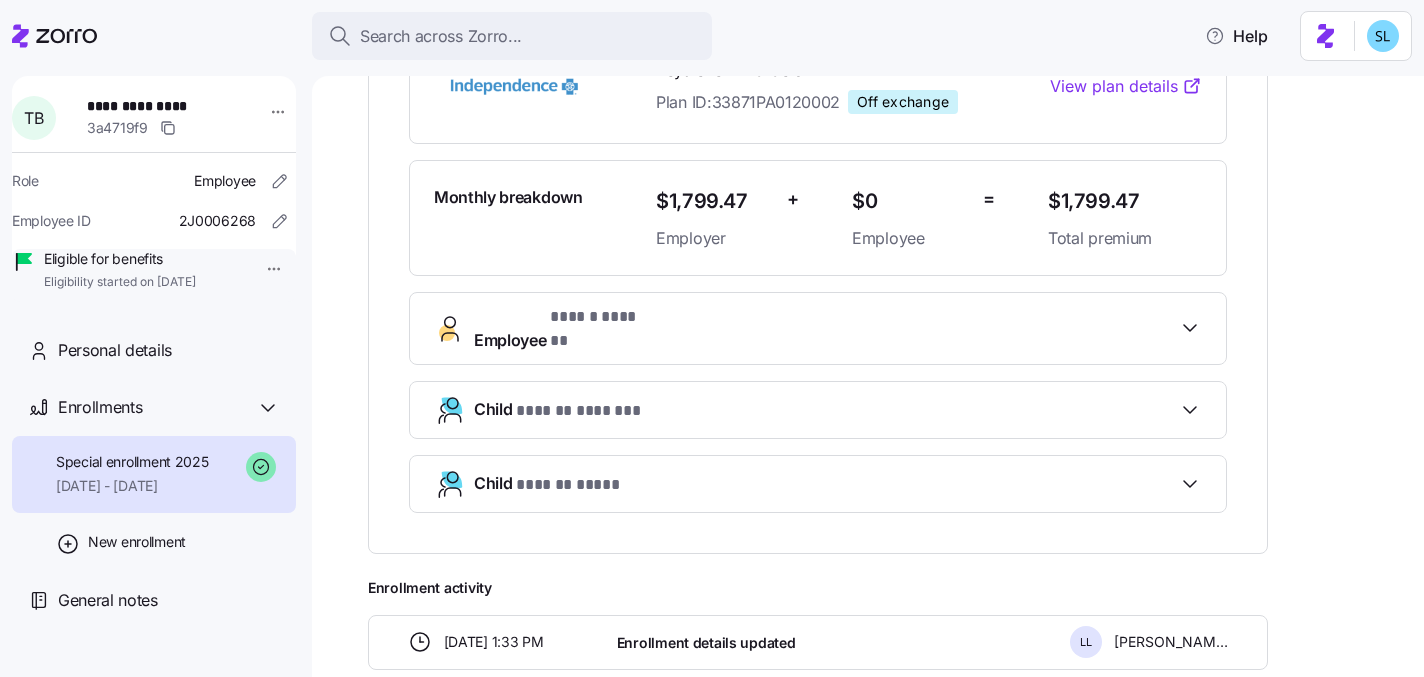 scroll, scrollTop: 569, scrollLeft: 0, axis: vertical 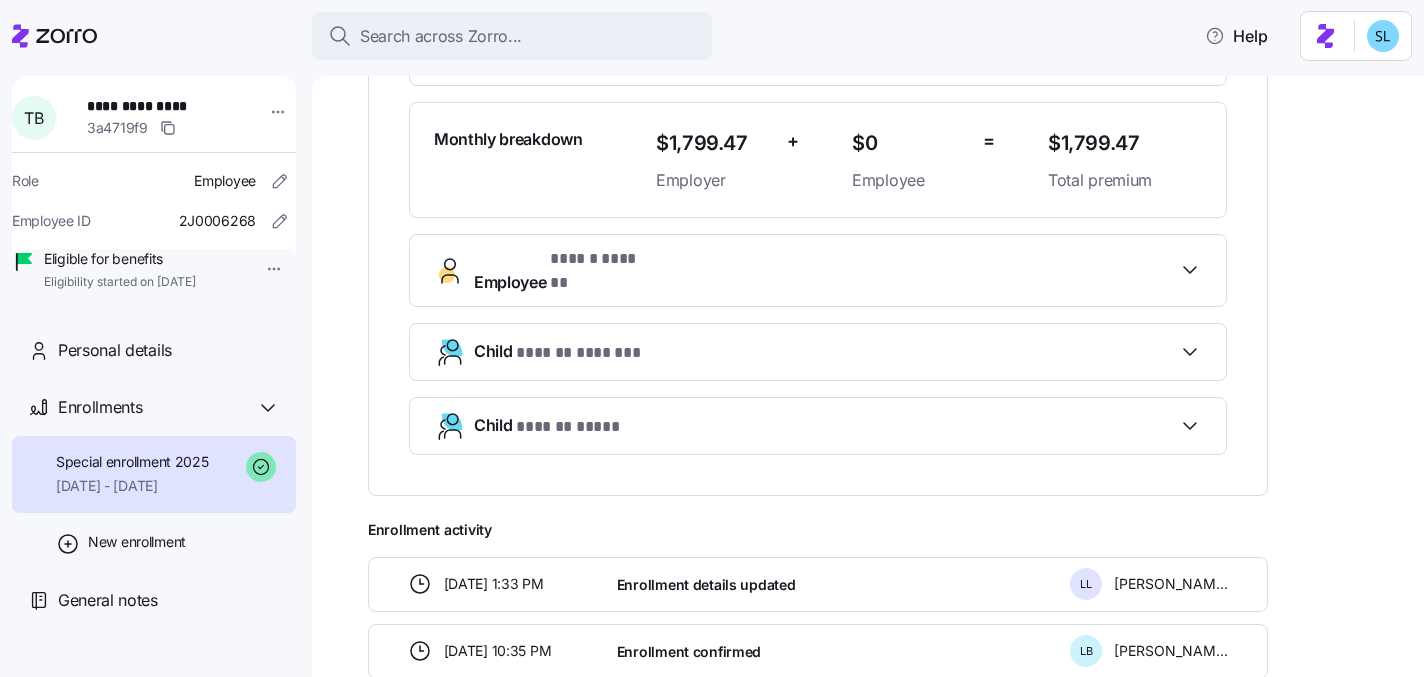 click on "Employee ******   *******" at bounding box center (818, 271) 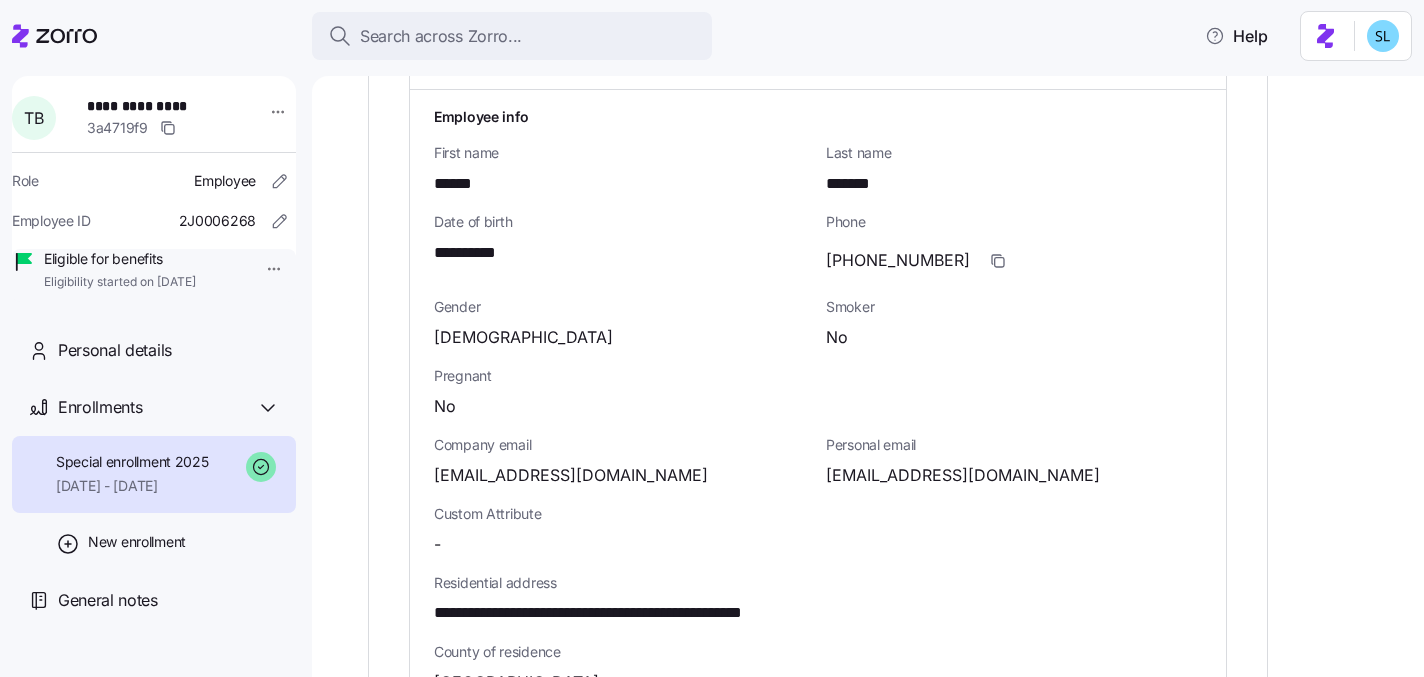 scroll, scrollTop: 842, scrollLeft: 0, axis: vertical 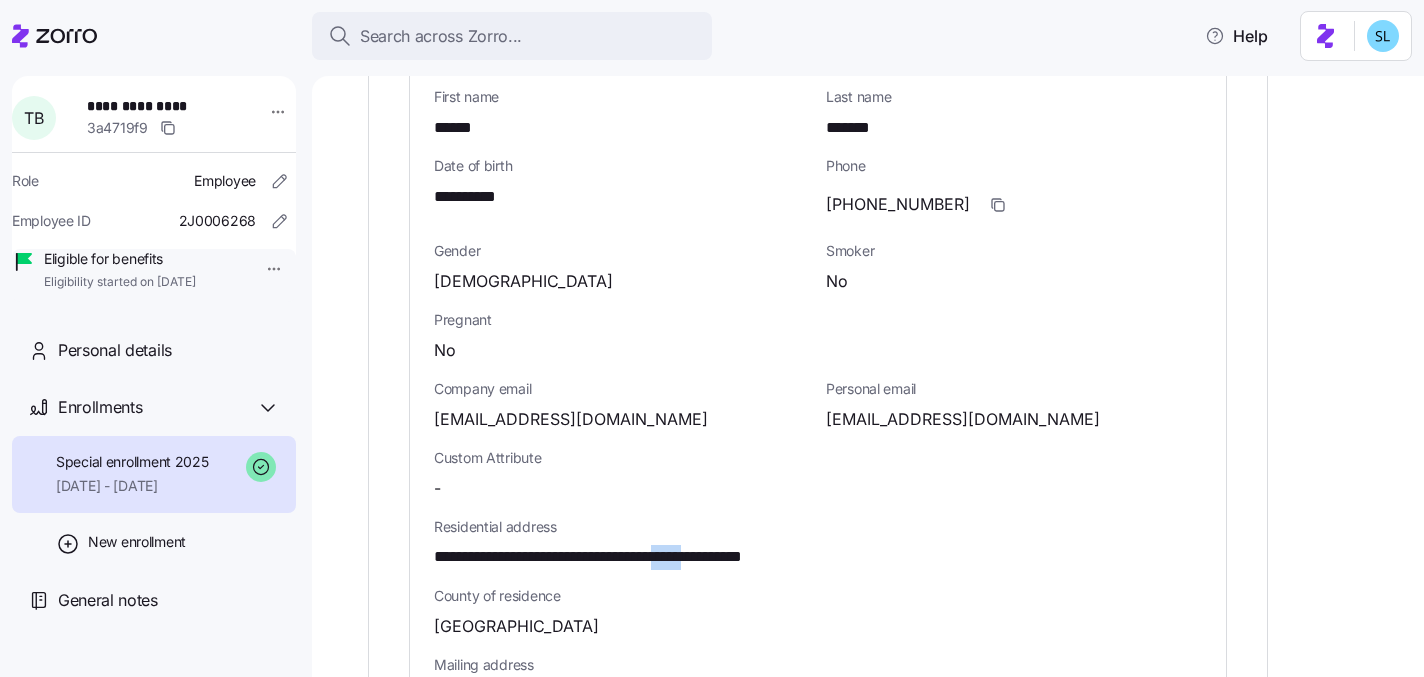 drag, startPoint x: 707, startPoint y: 519, endPoint x: 750, endPoint y: 517, distance: 43.046486 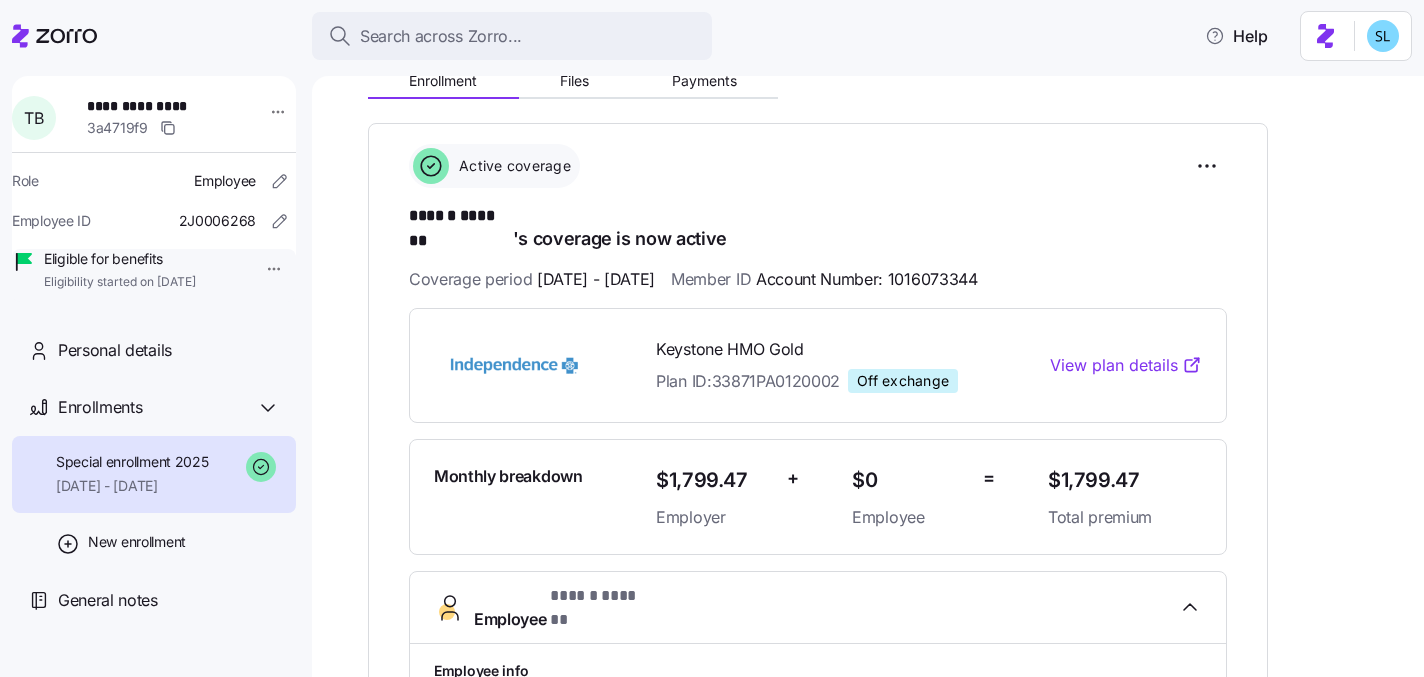 scroll, scrollTop: 0, scrollLeft: 0, axis: both 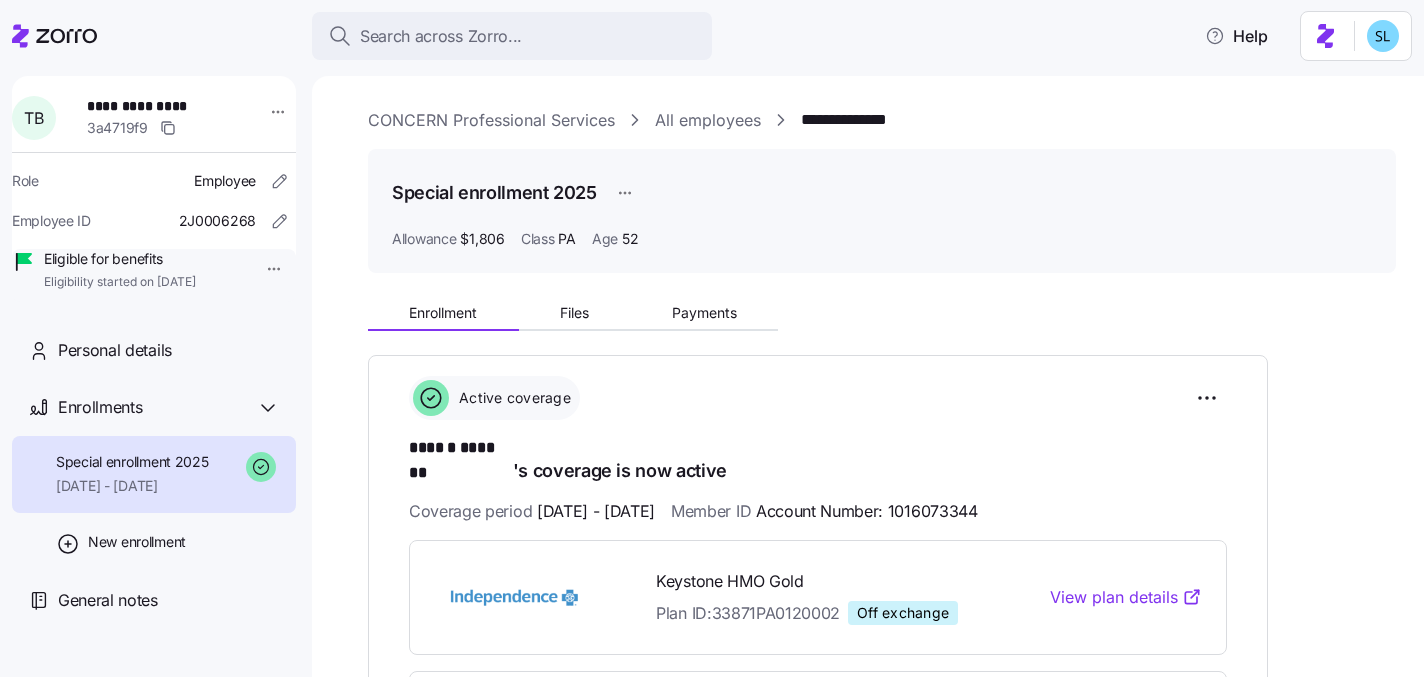 click on "**********" at bounding box center [882, 1345] 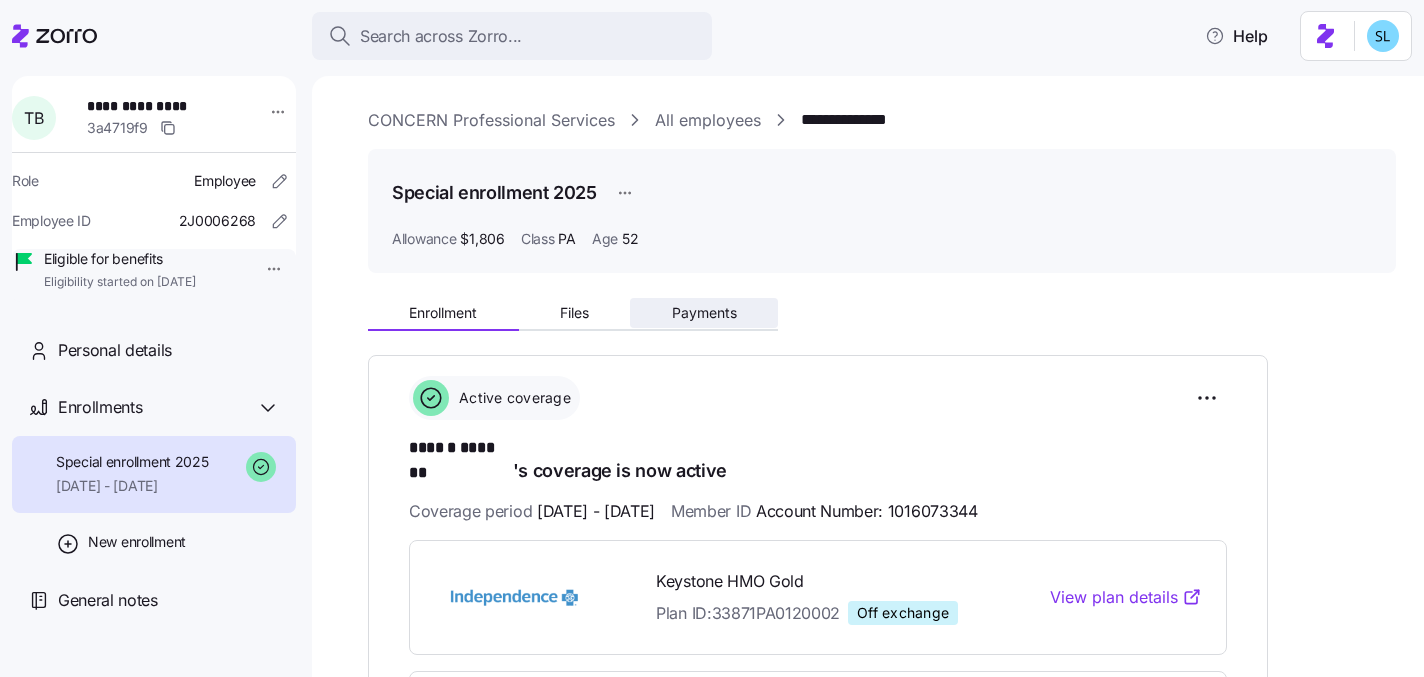 click on "Payments" at bounding box center (704, 313) 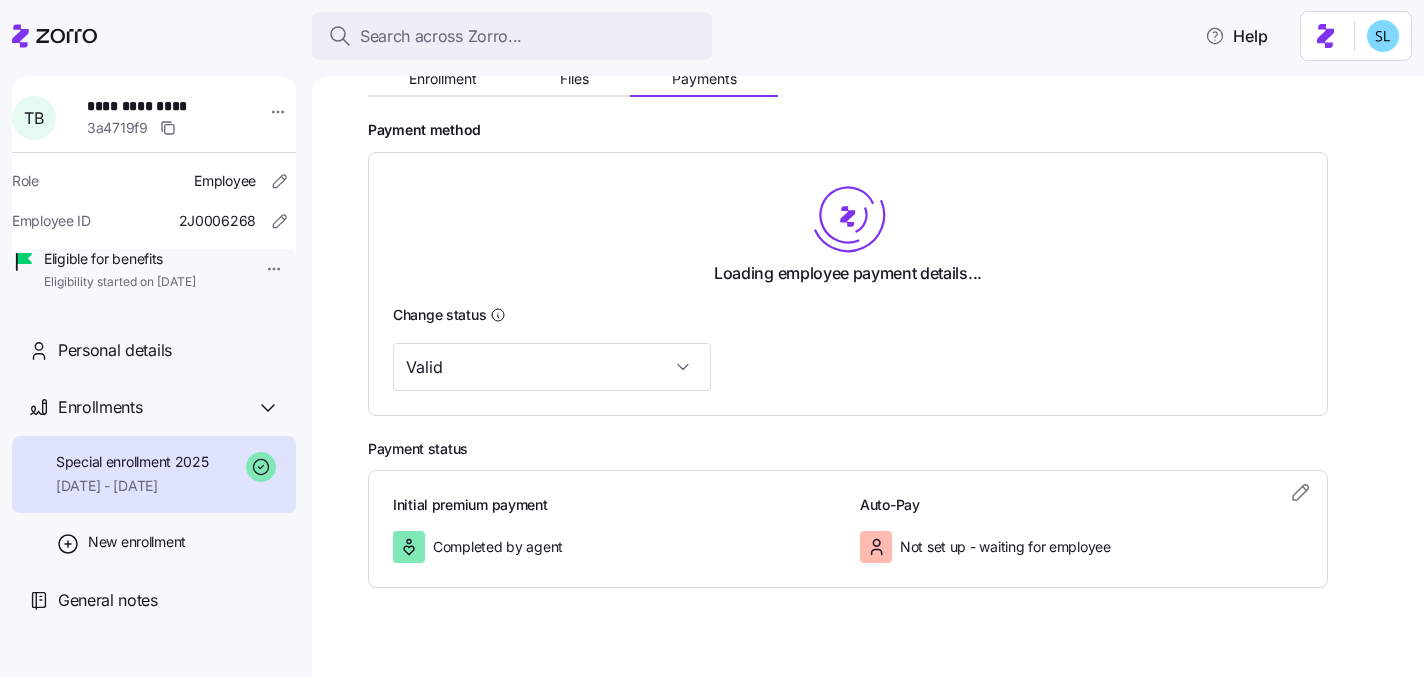 scroll, scrollTop: 237, scrollLeft: 0, axis: vertical 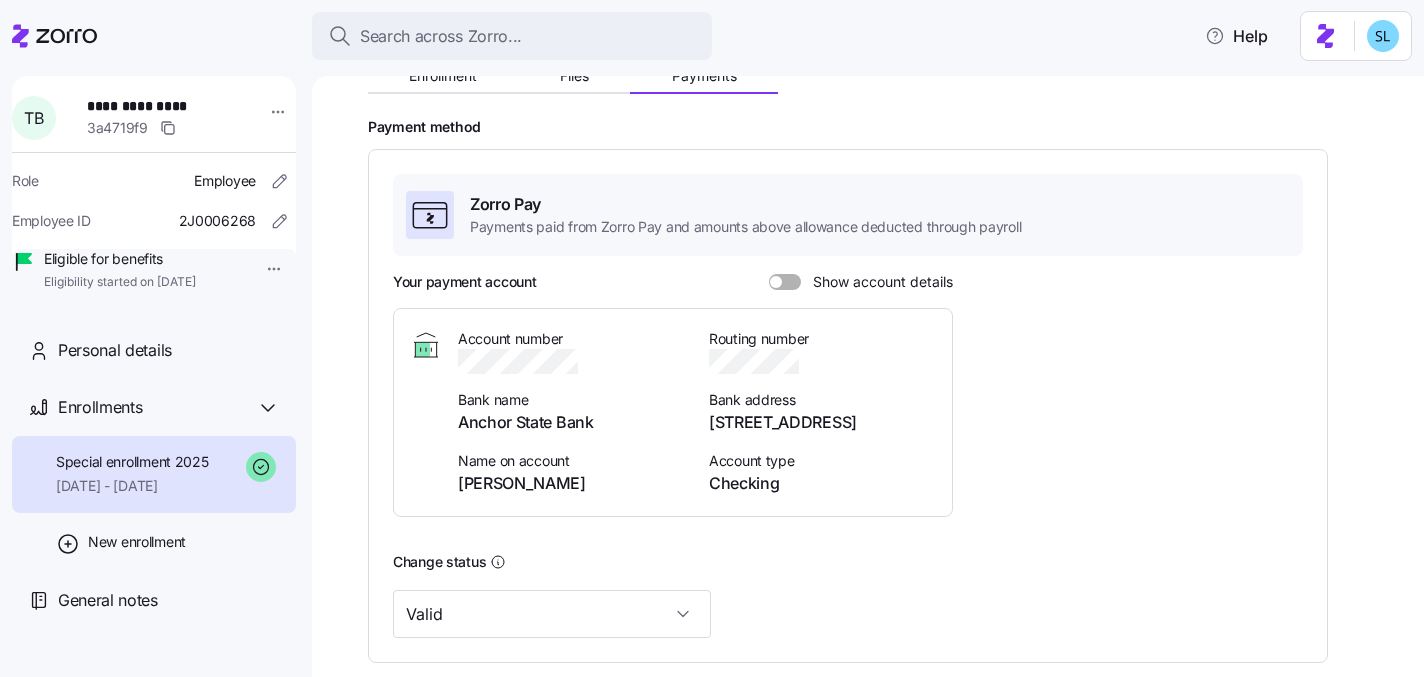 click at bounding box center [792, 282] 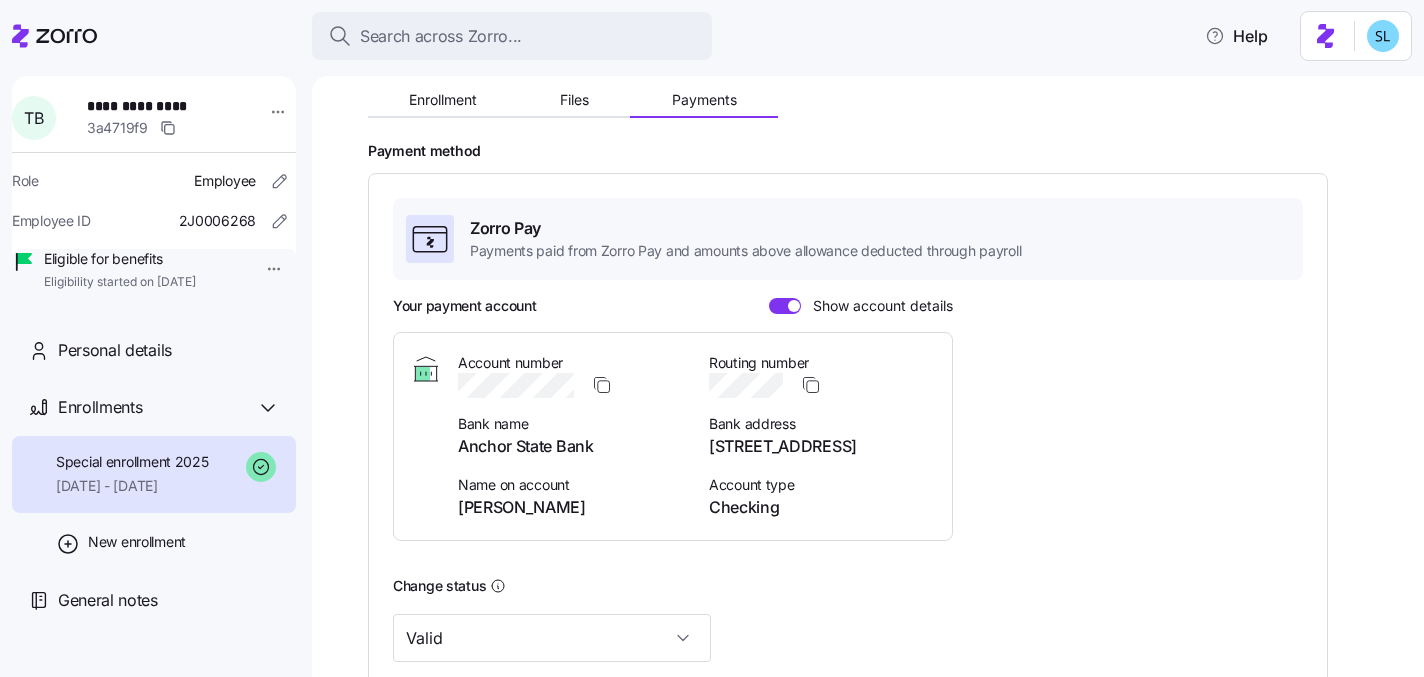 scroll, scrollTop: 90, scrollLeft: 0, axis: vertical 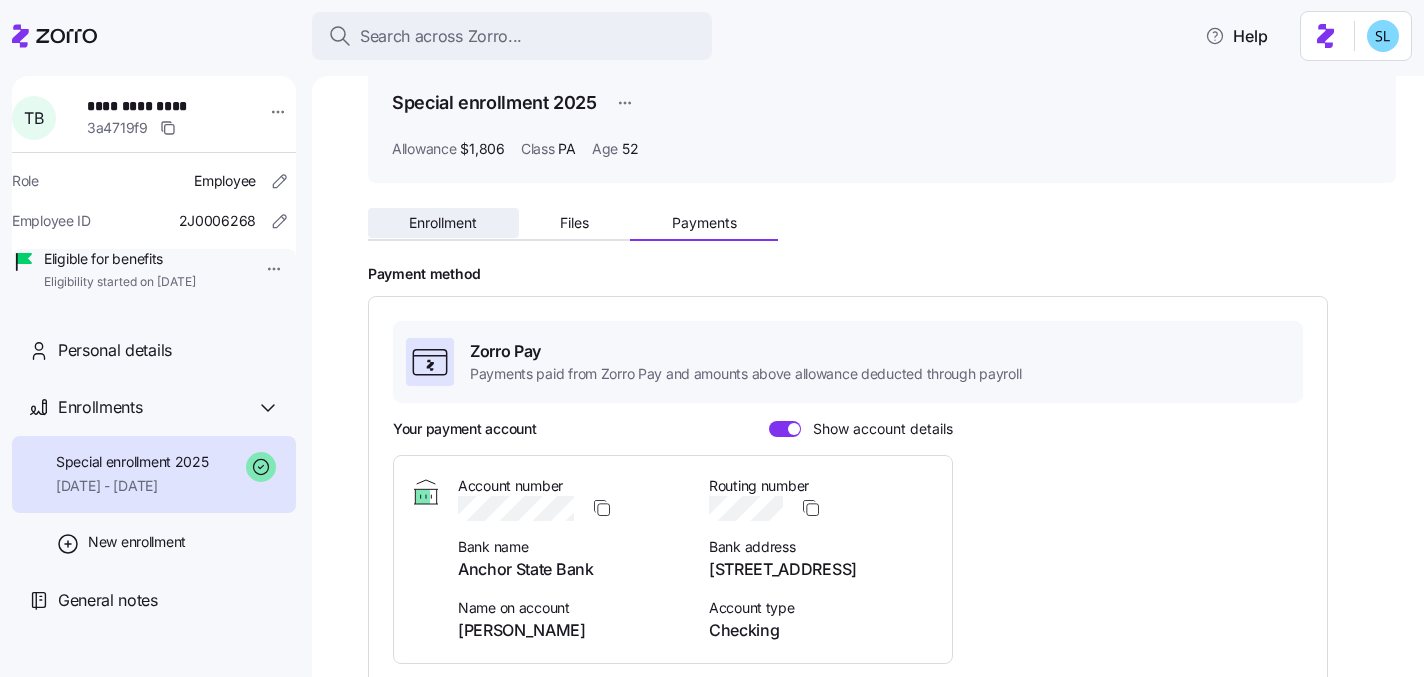 click on "Enrollment" at bounding box center [443, 223] 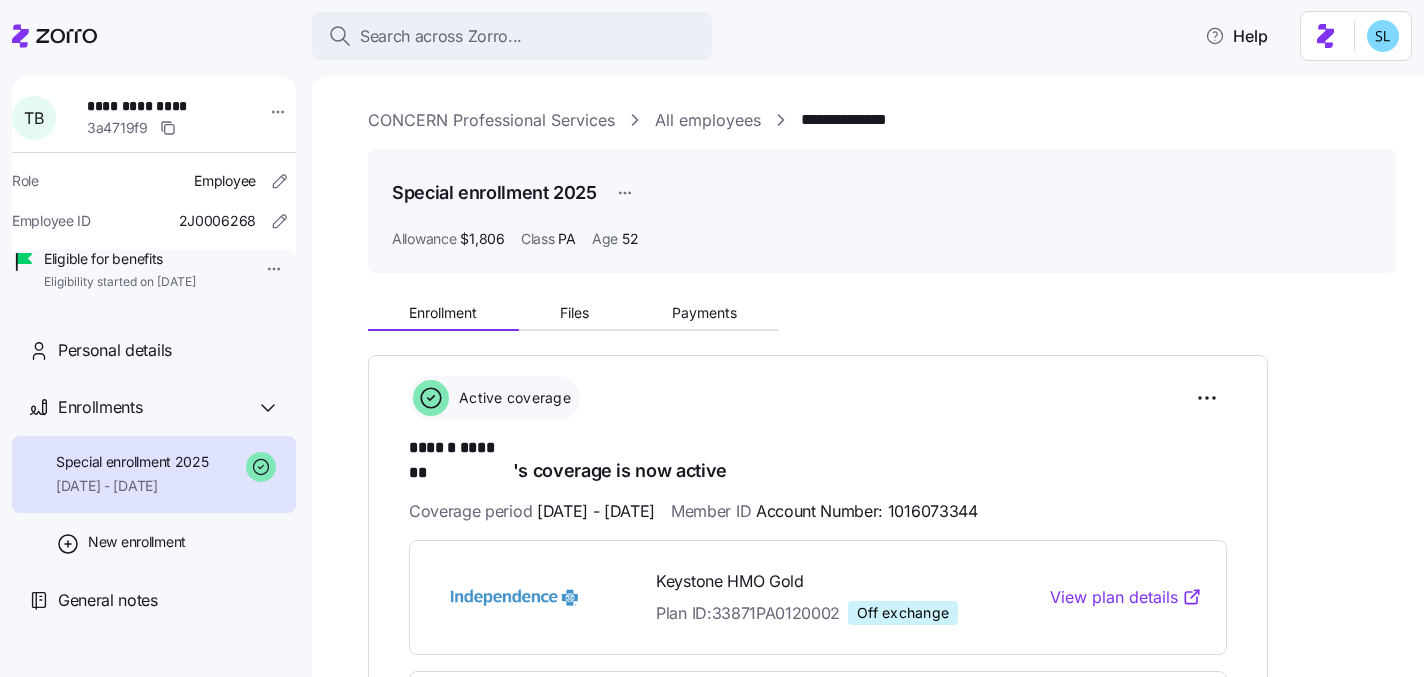 scroll, scrollTop: 394, scrollLeft: 0, axis: vertical 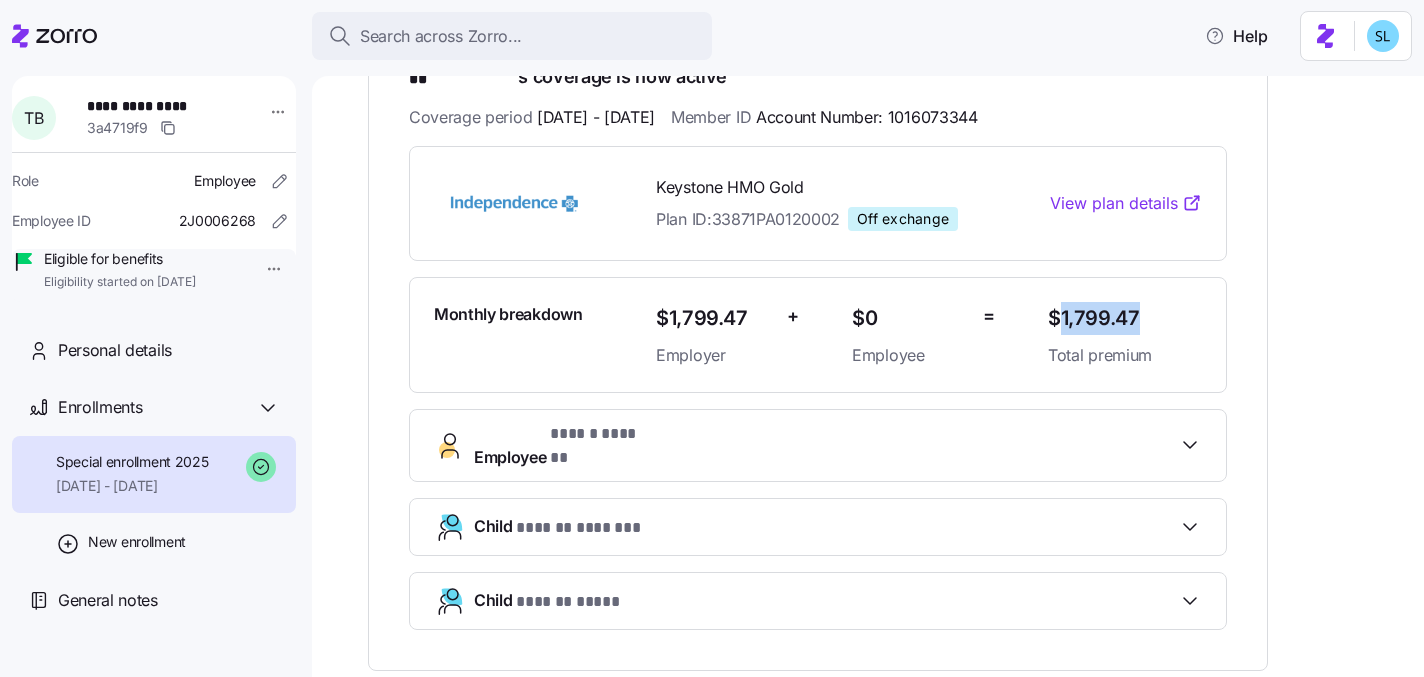 drag, startPoint x: 1061, startPoint y: 295, endPoint x: 1154, endPoint y: 291, distance: 93.08598 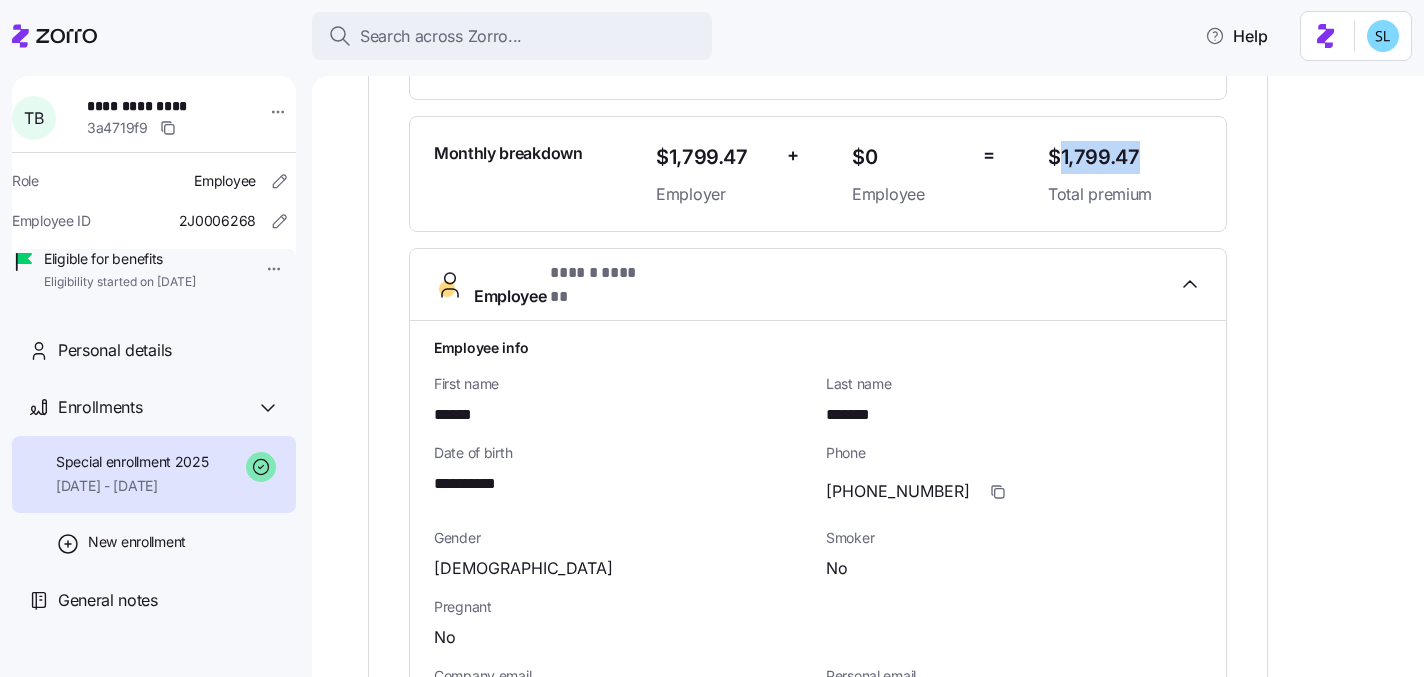 scroll, scrollTop: 762, scrollLeft: 0, axis: vertical 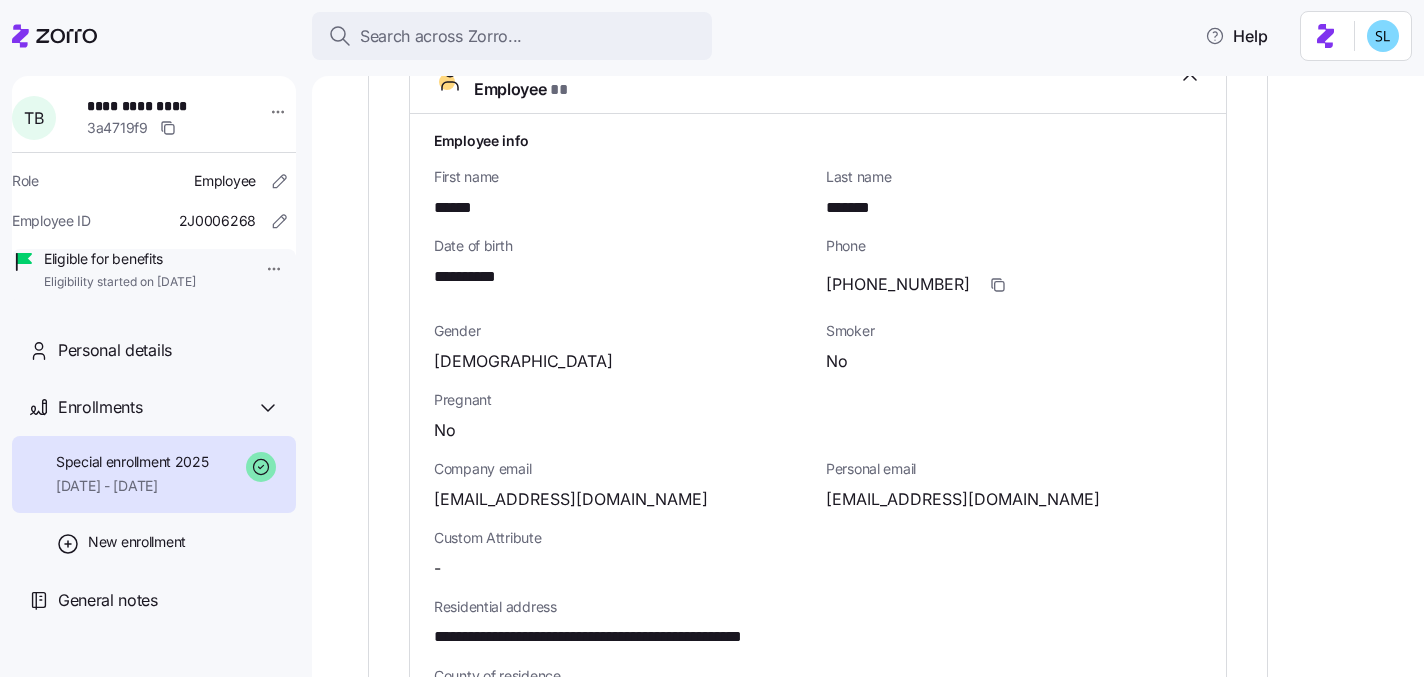 click on "**********" at bounding box center [637, 637] 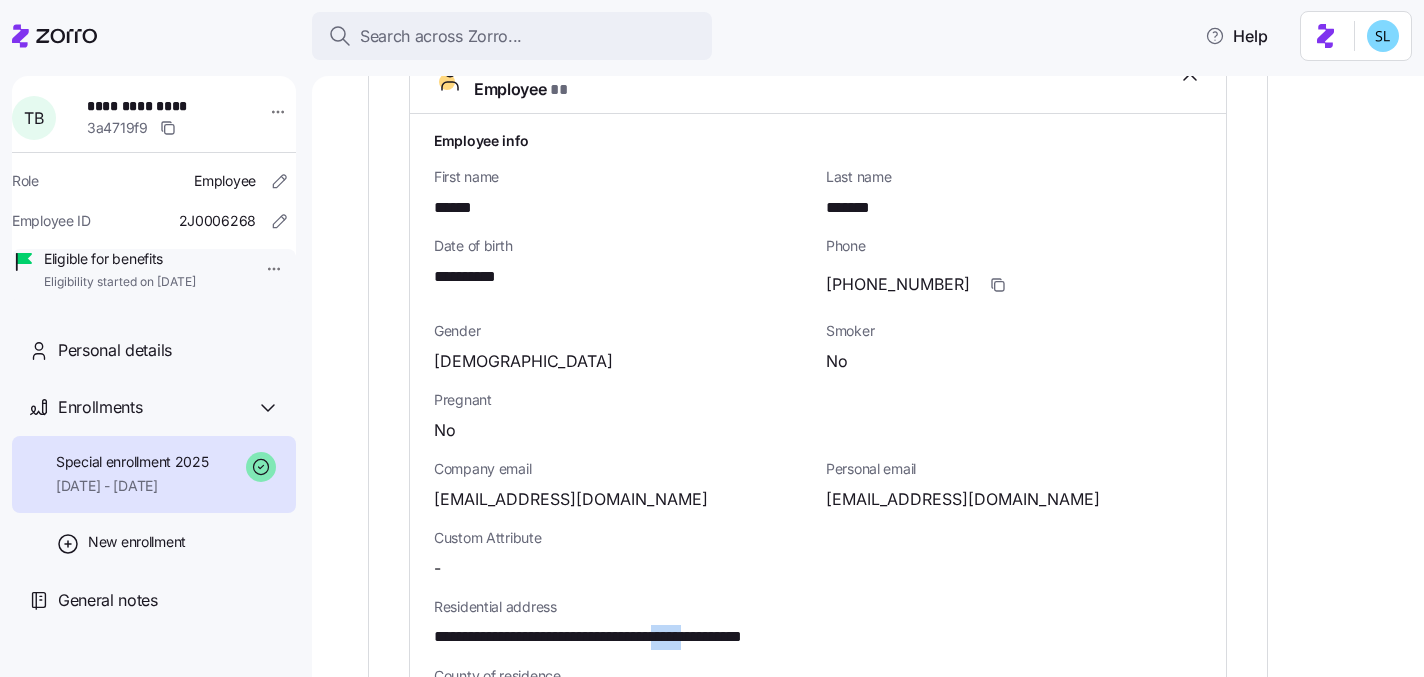 click on "**********" at bounding box center [637, 637] 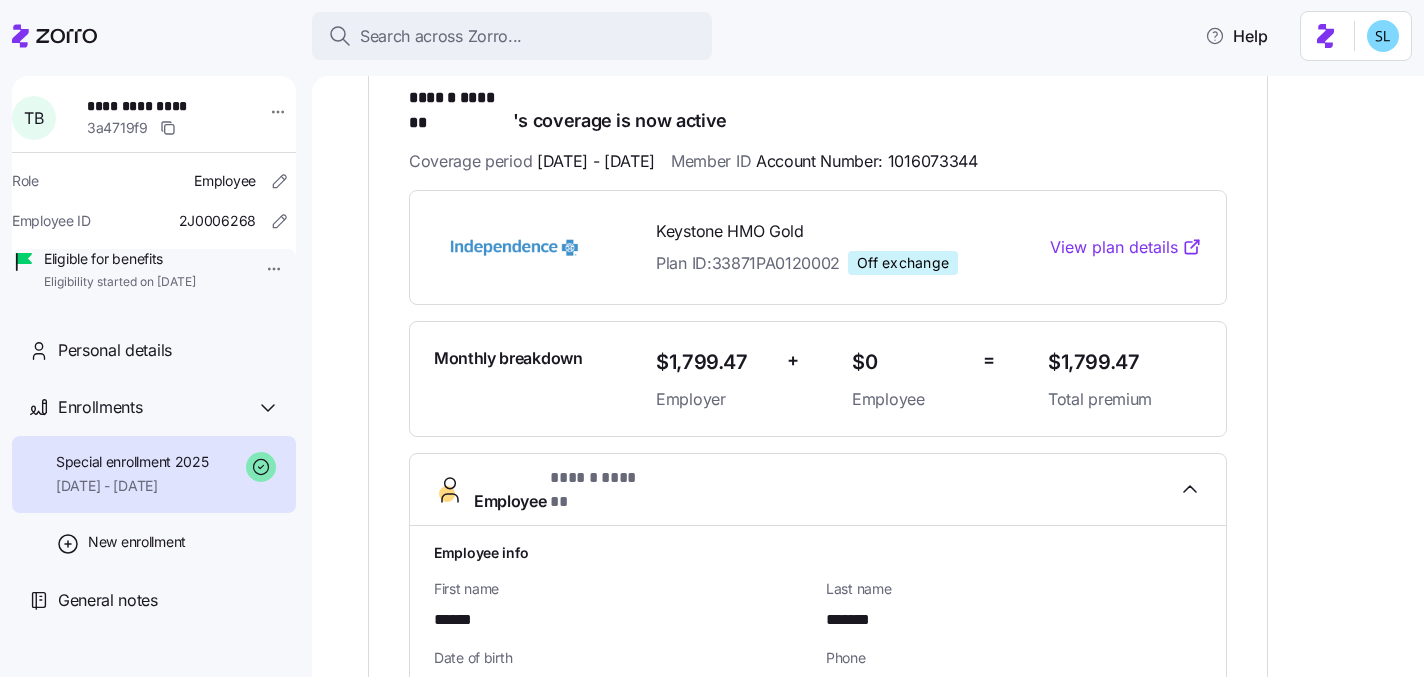 scroll, scrollTop: 247, scrollLeft: 0, axis: vertical 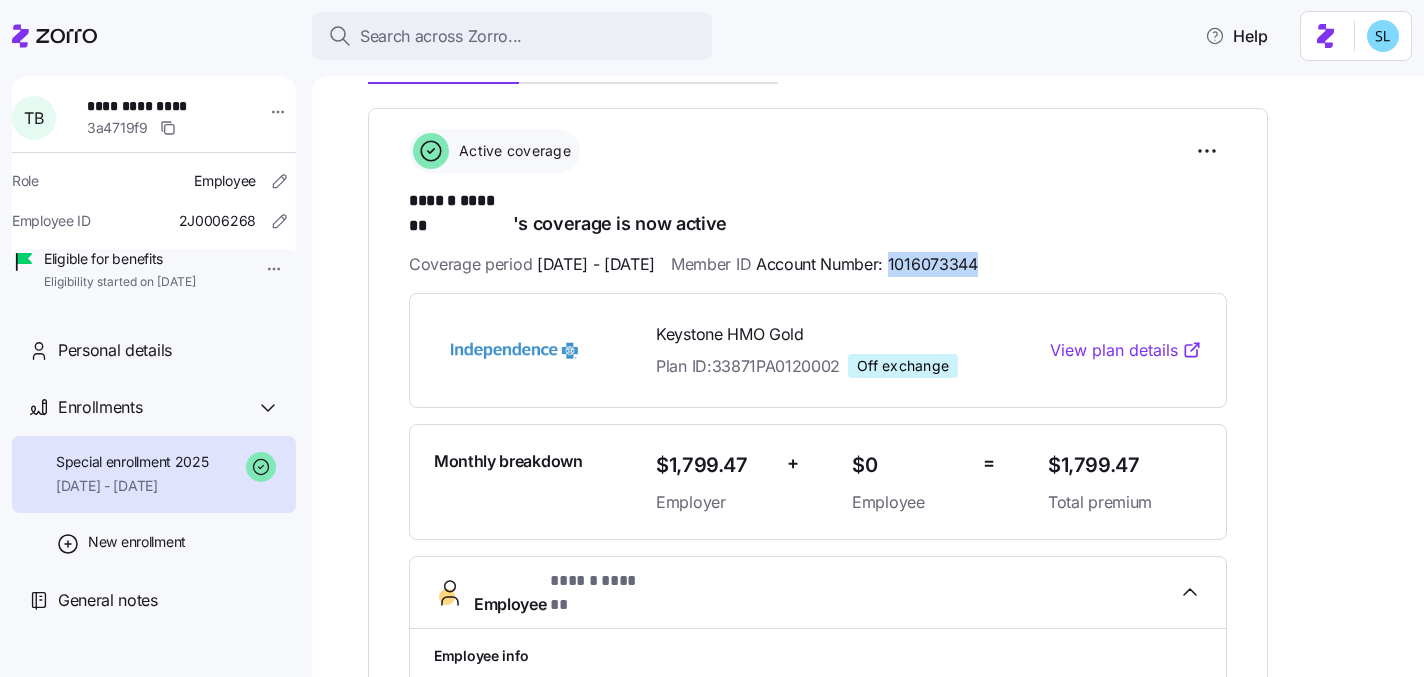 drag, startPoint x: 949, startPoint y: 242, endPoint x: 1066, endPoint y: 240, distance: 117.01709 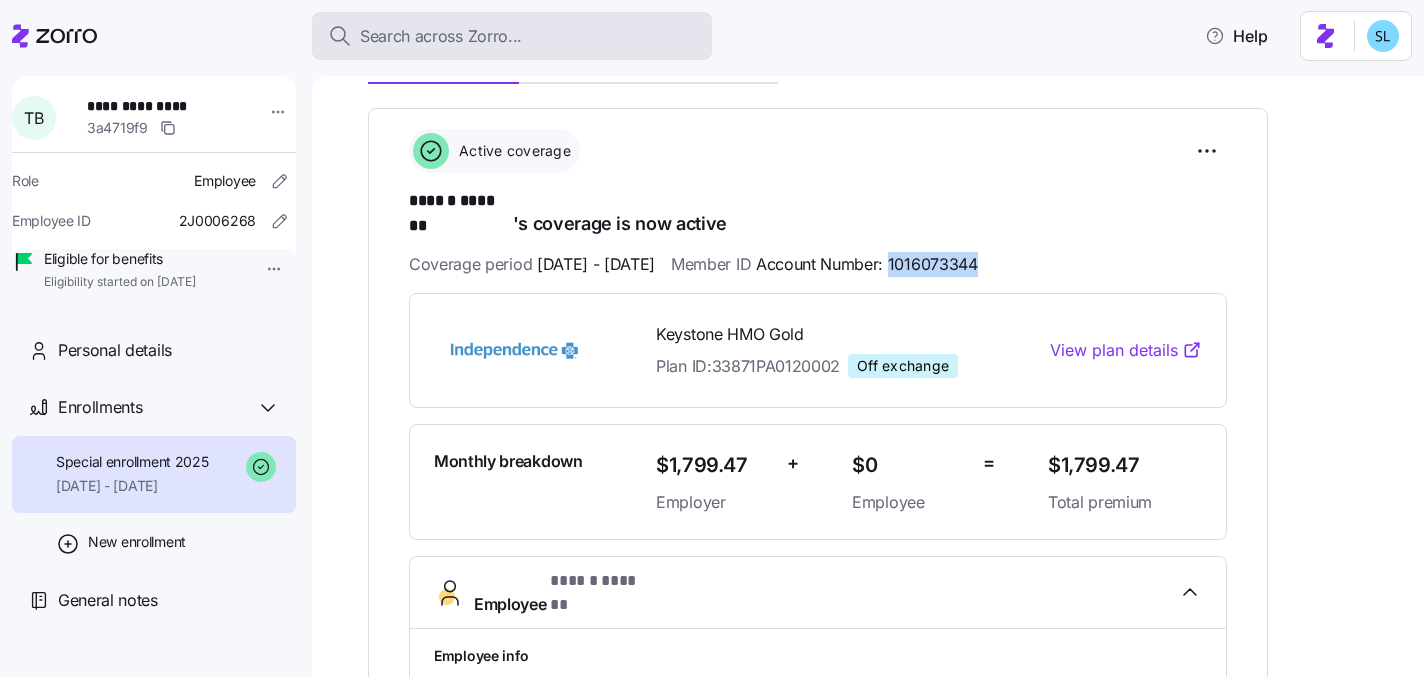 click on "Search across Zorro..." at bounding box center (441, 36) 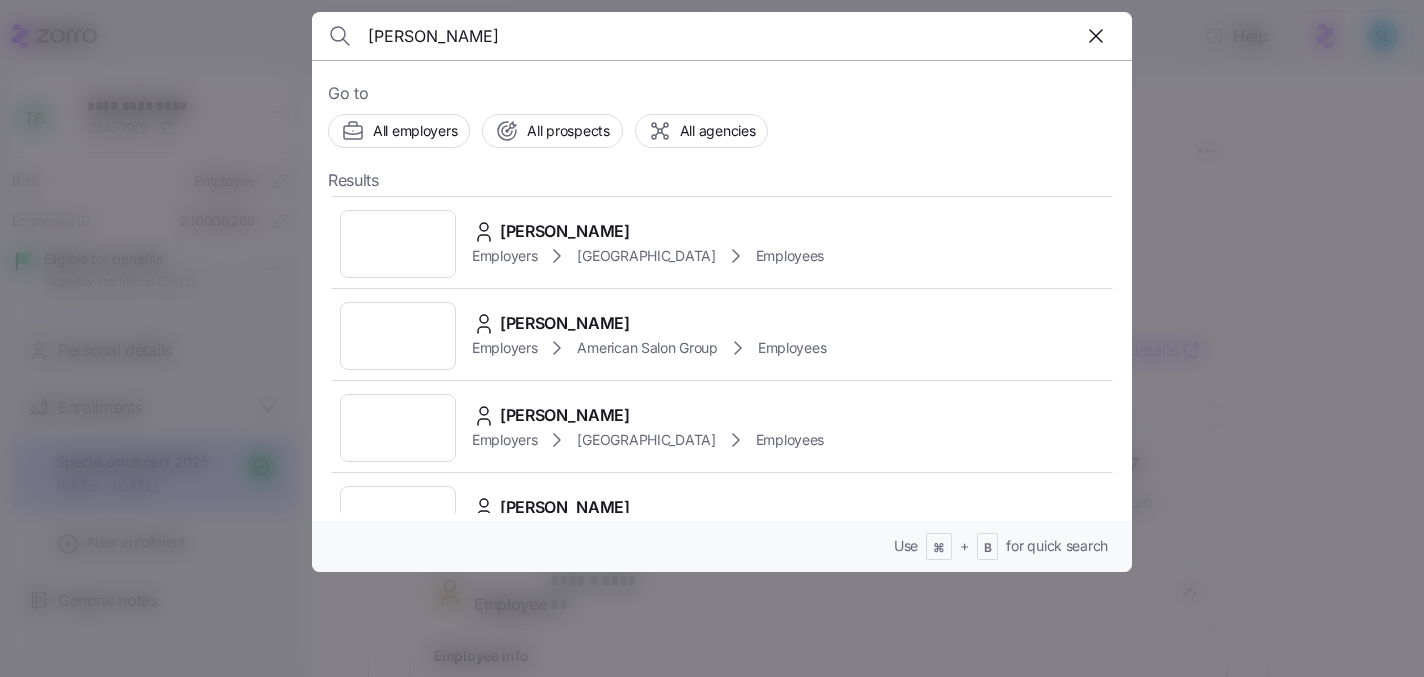 scroll, scrollTop: 546, scrollLeft: 0, axis: vertical 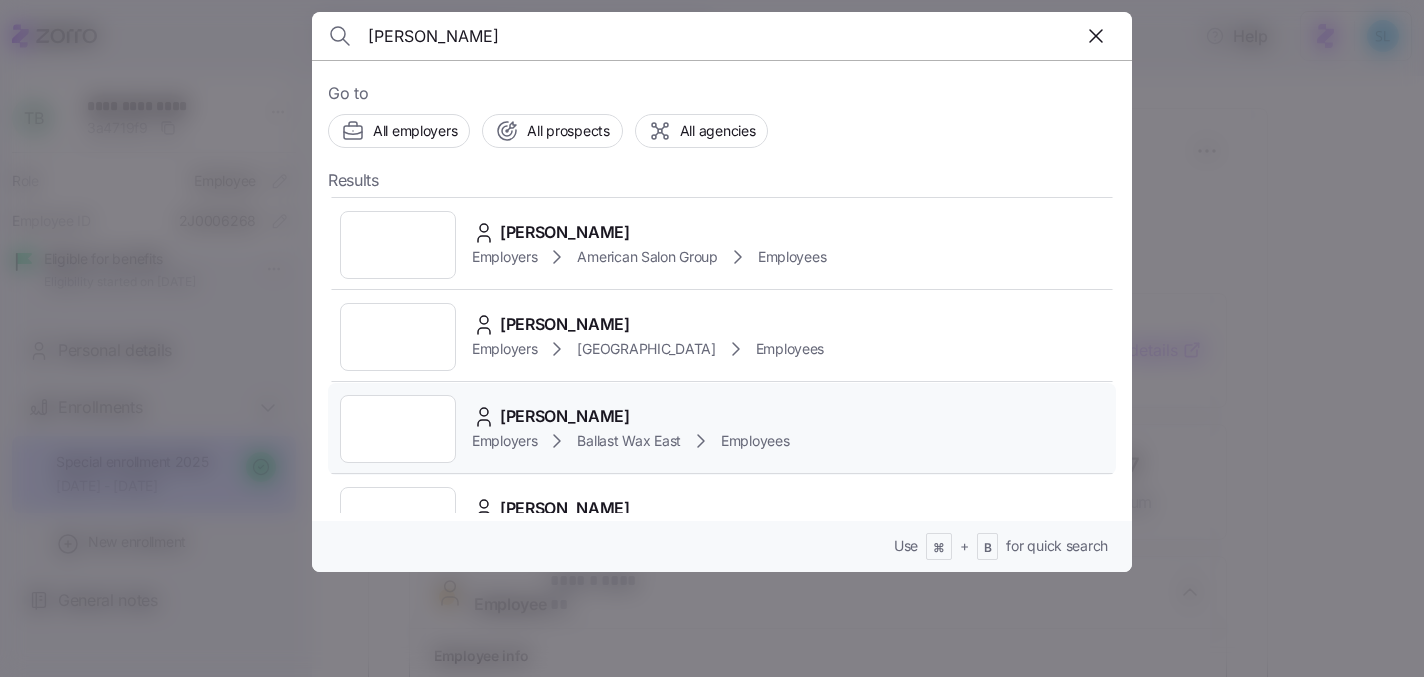 type on "olivia" 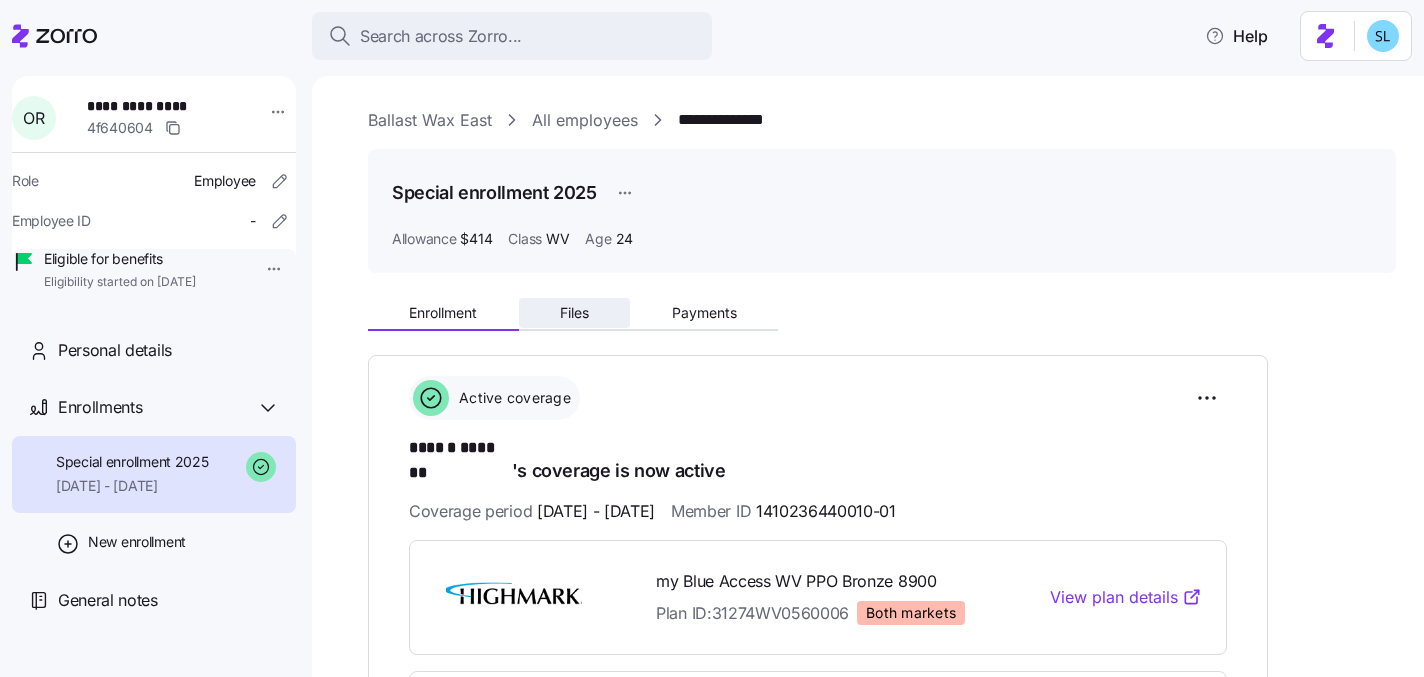 click on "Files" at bounding box center (574, 313) 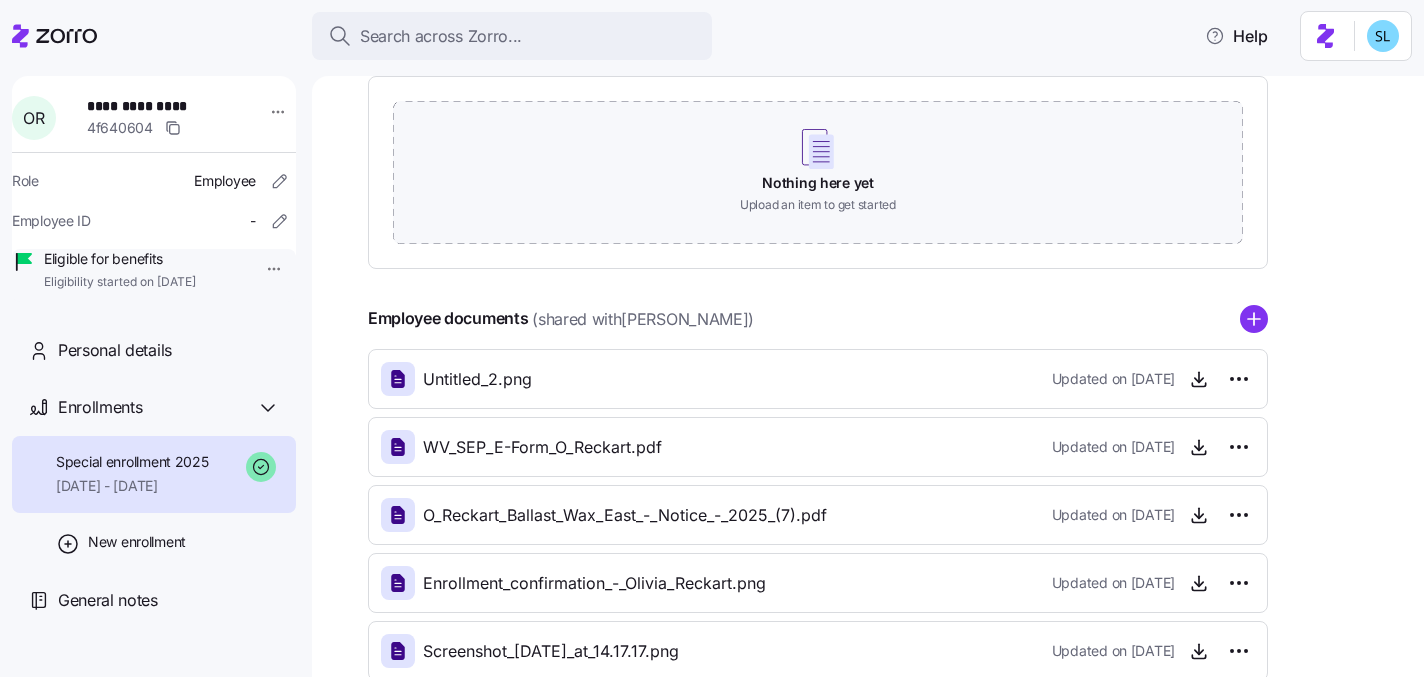 scroll, scrollTop: 396, scrollLeft: 0, axis: vertical 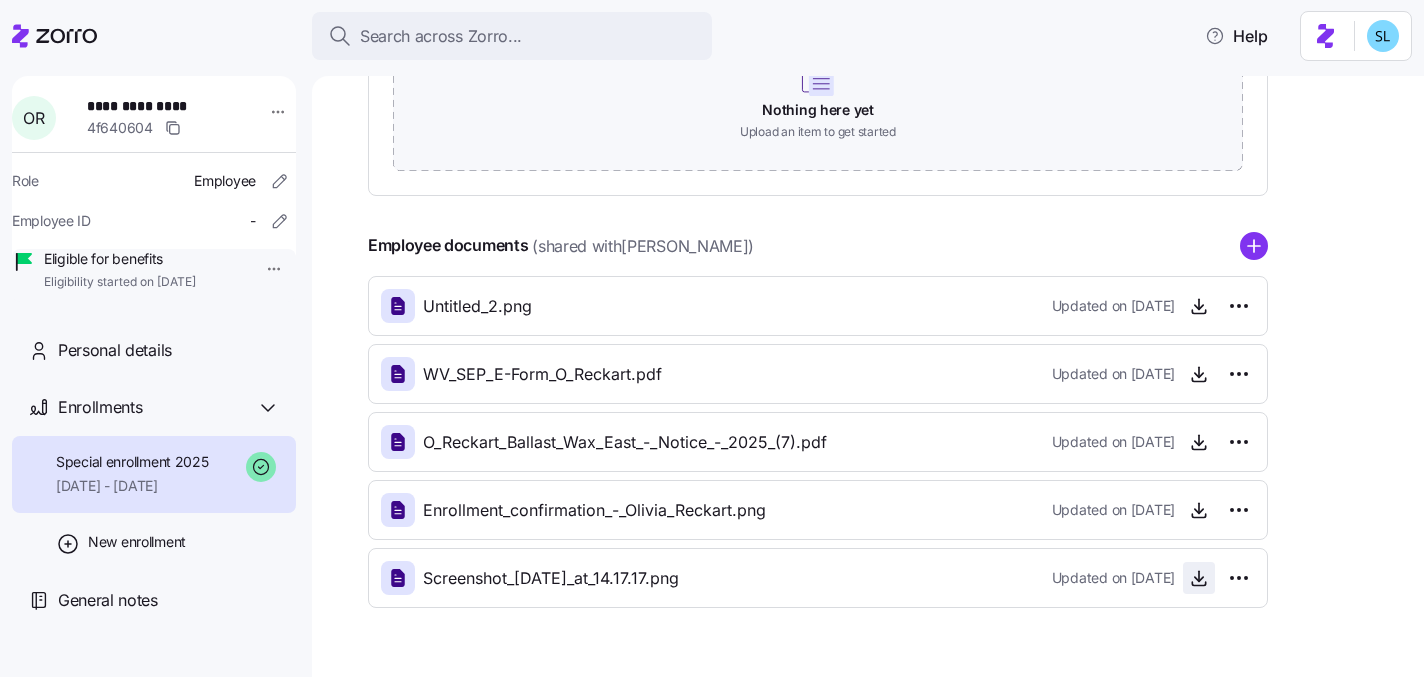 click at bounding box center (1199, 578) 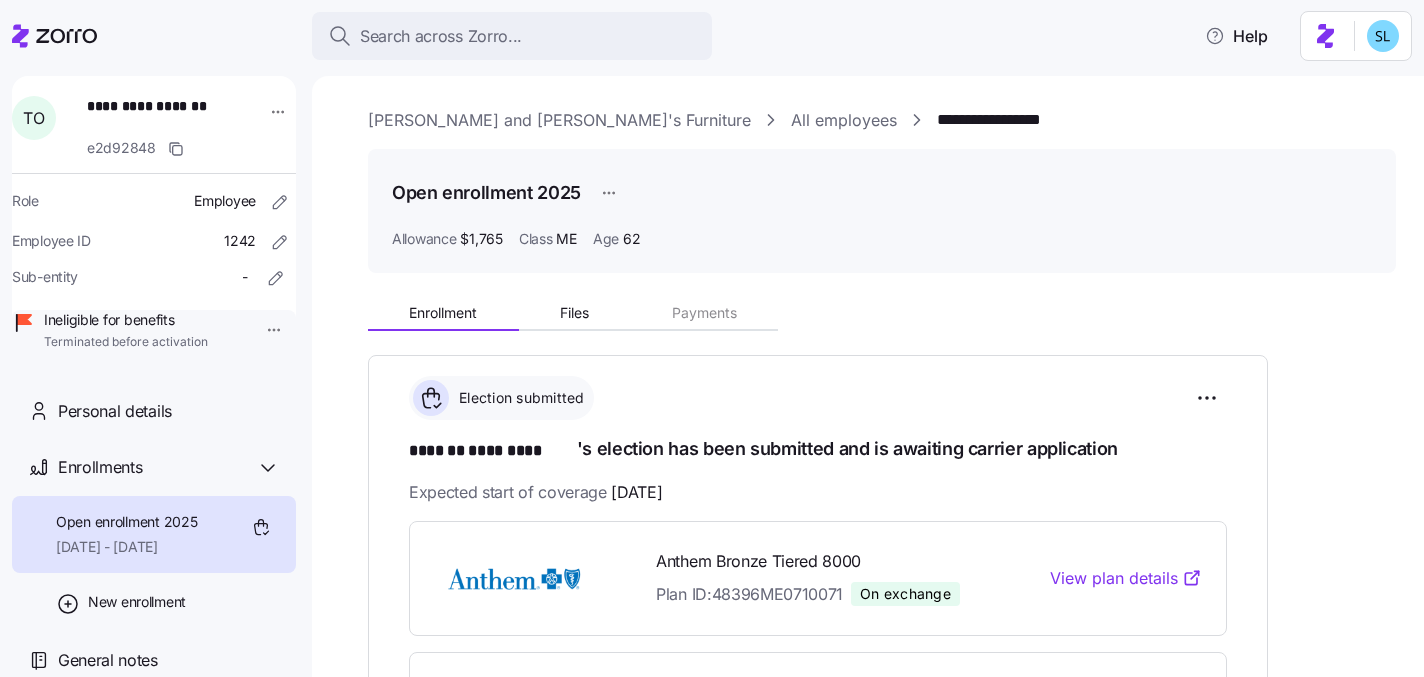 scroll, scrollTop: 0, scrollLeft: 0, axis: both 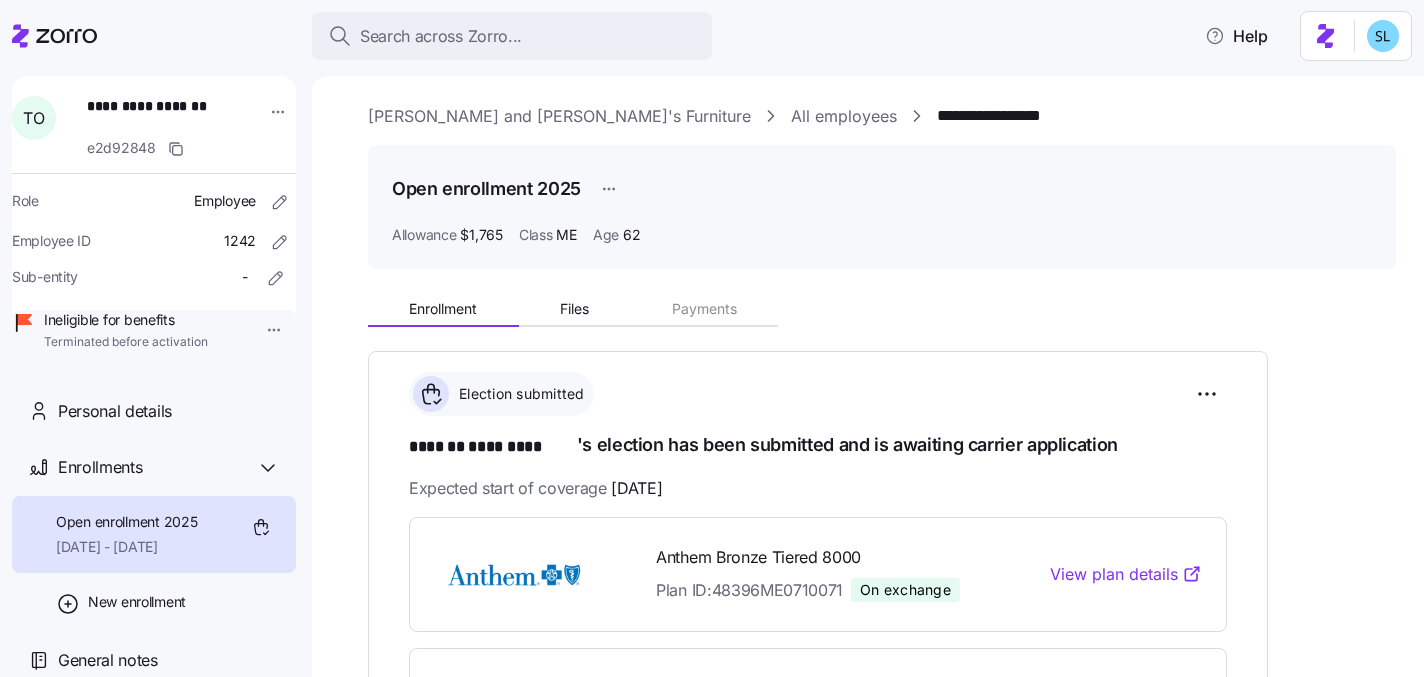 click on "*******   *********" at bounding box center [493, 447] 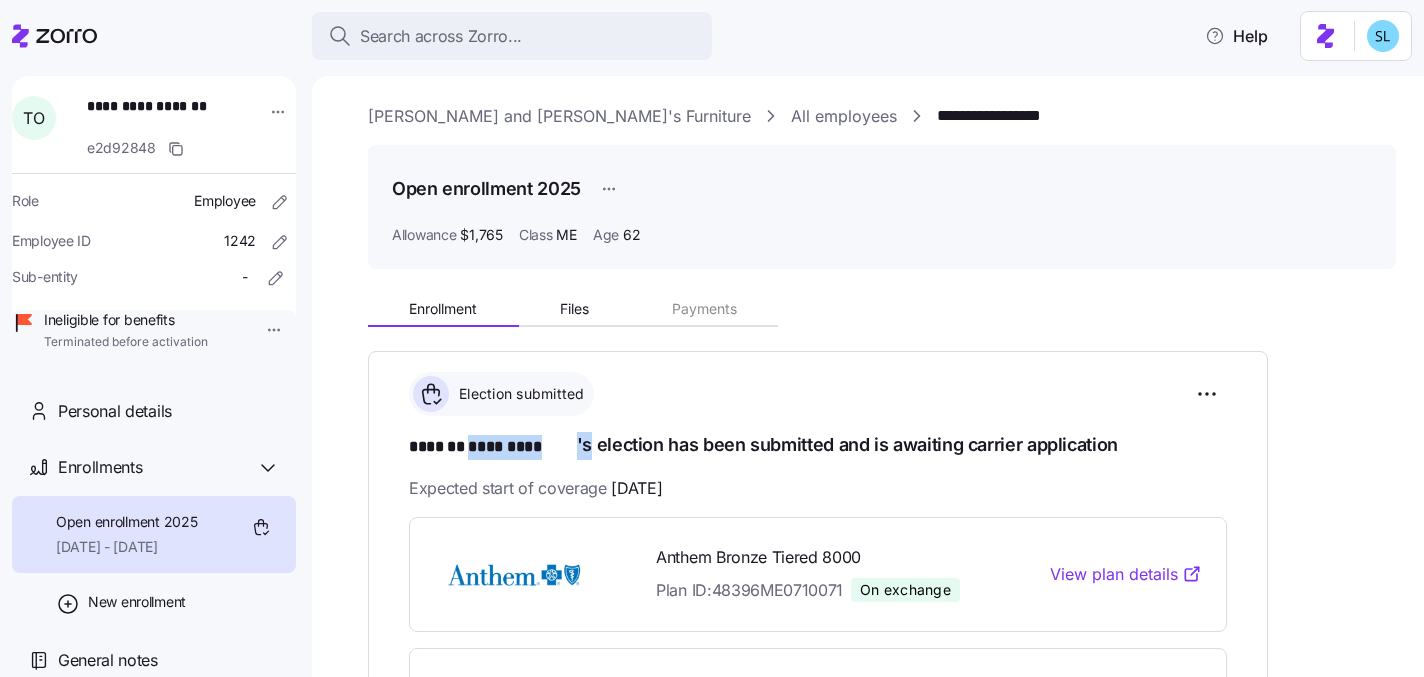 click on "*******   *********" at bounding box center [493, 447] 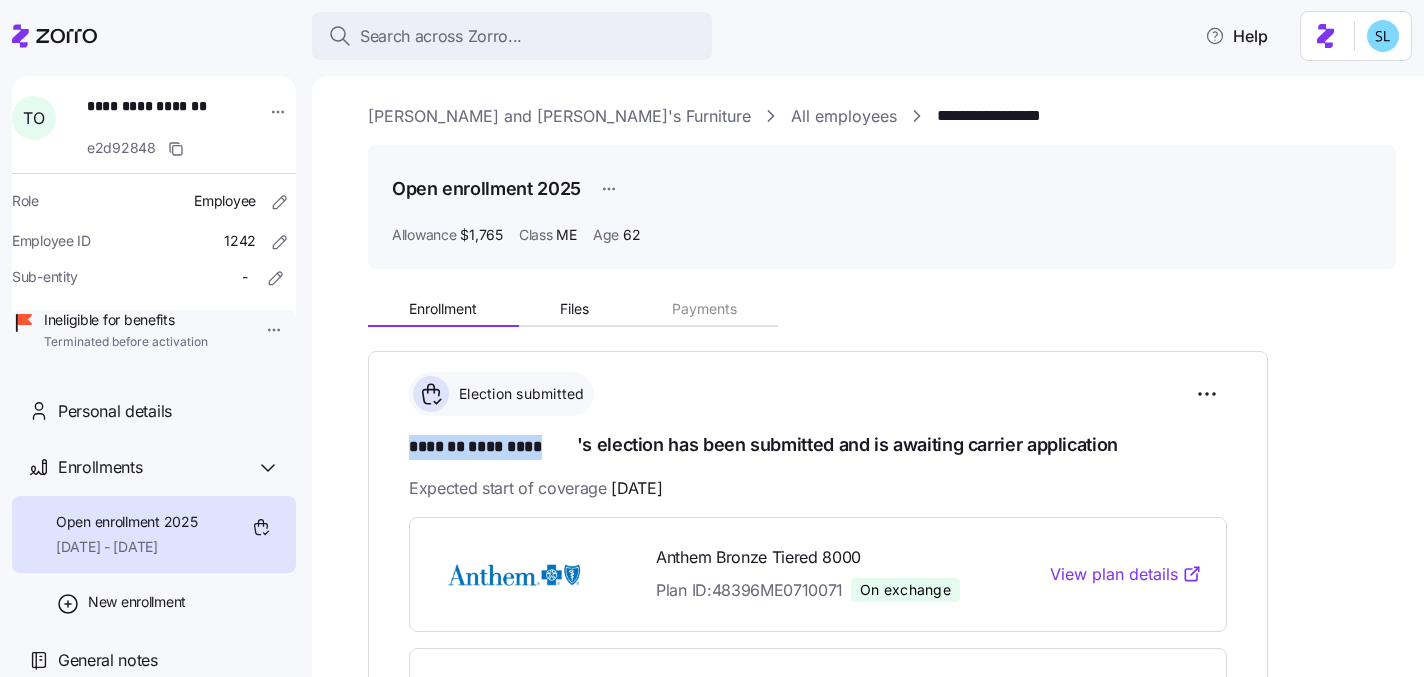 drag, startPoint x: 407, startPoint y: 444, endPoint x: 574, endPoint y: 437, distance: 167.14664 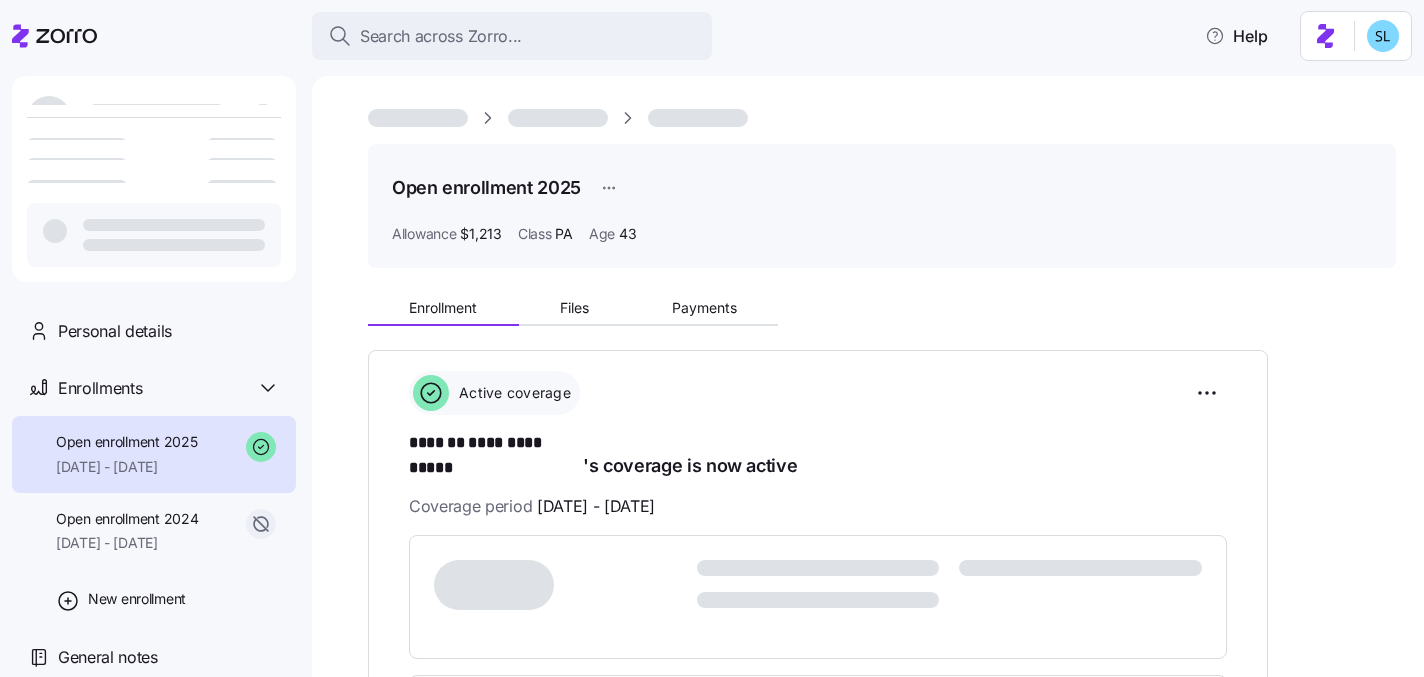 scroll, scrollTop: 0, scrollLeft: 0, axis: both 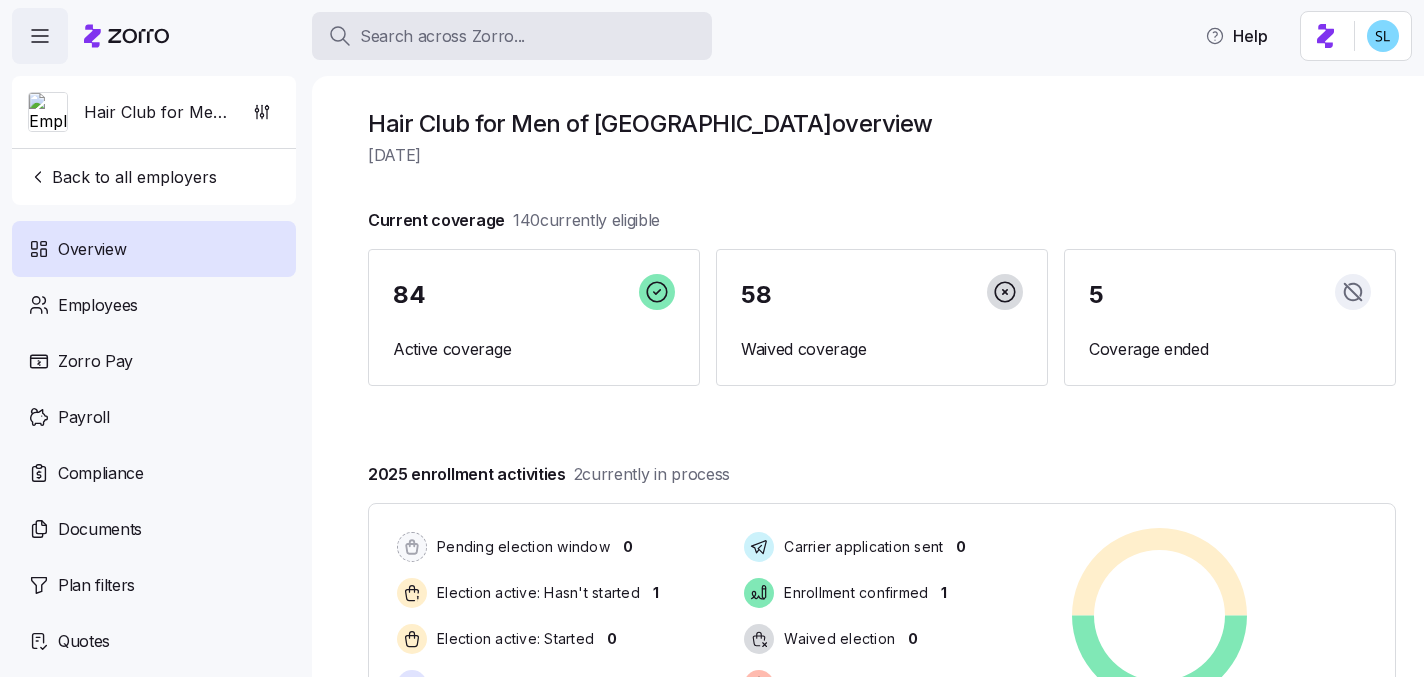 click on "Search across Zorro..." at bounding box center [512, 36] 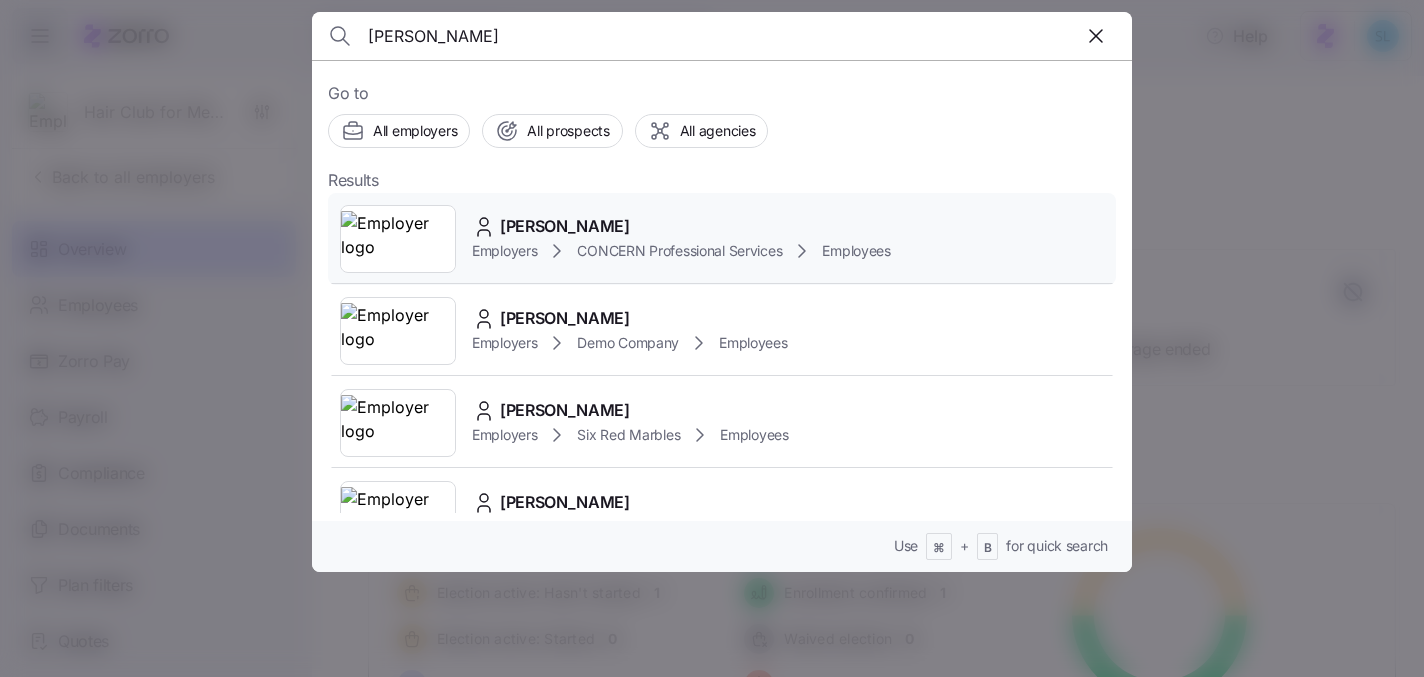type on "trista bennett" 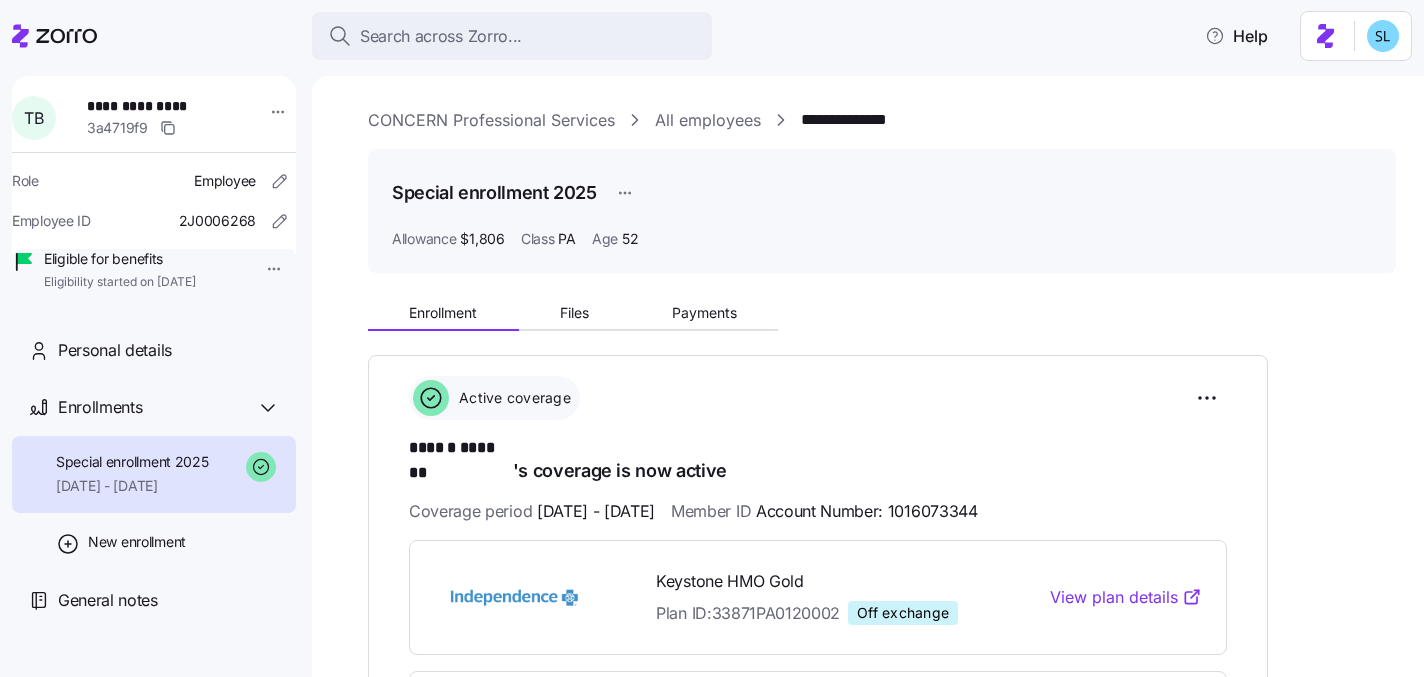 scroll, scrollTop: 349, scrollLeft: 0, axis: vertical 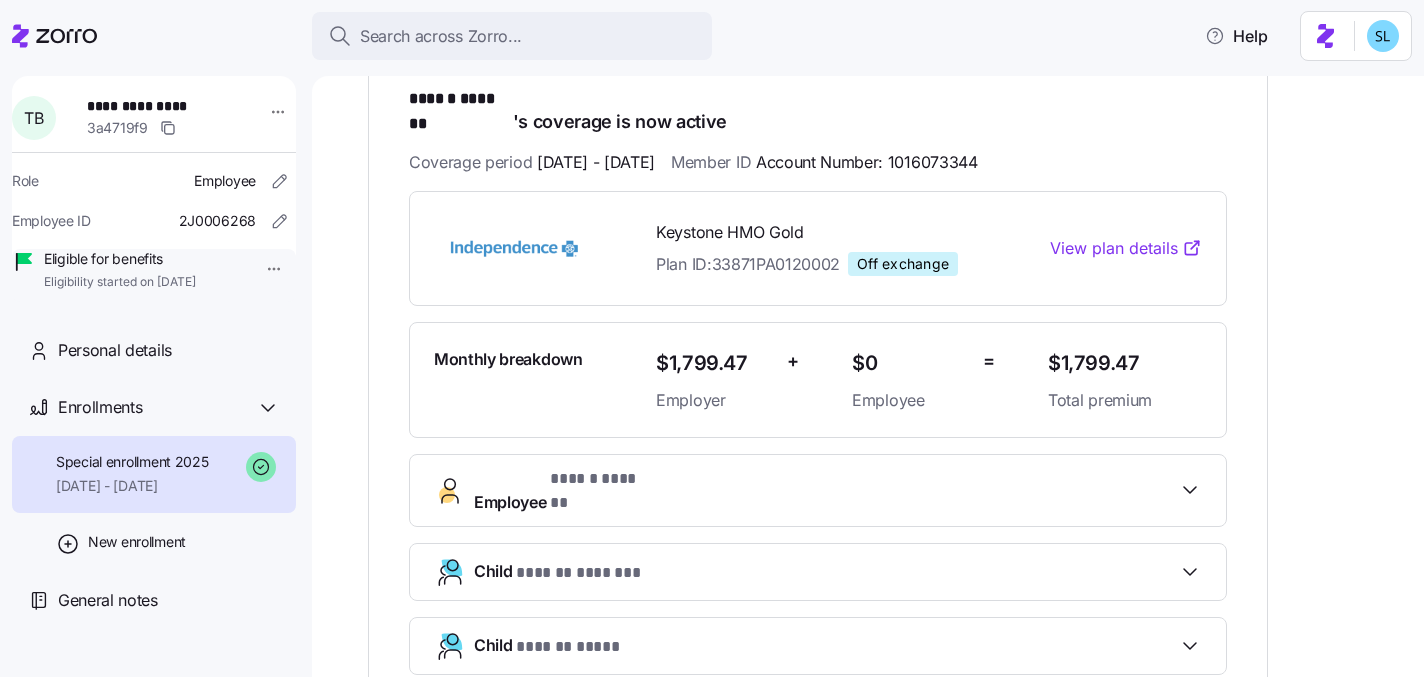 click on "Employee ******   *******" at bounding box center (826, 491) 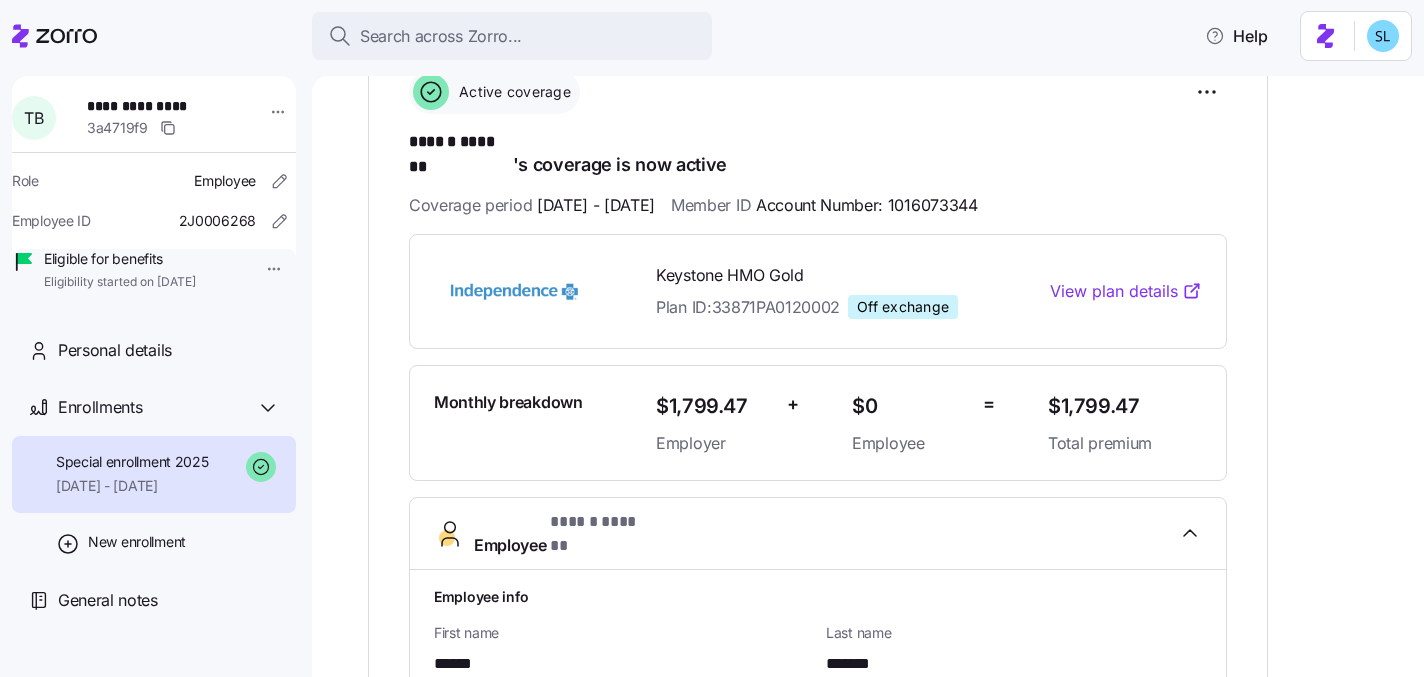 scroll, scrollTop: 306, scrollLeft: 0, axis: vertical 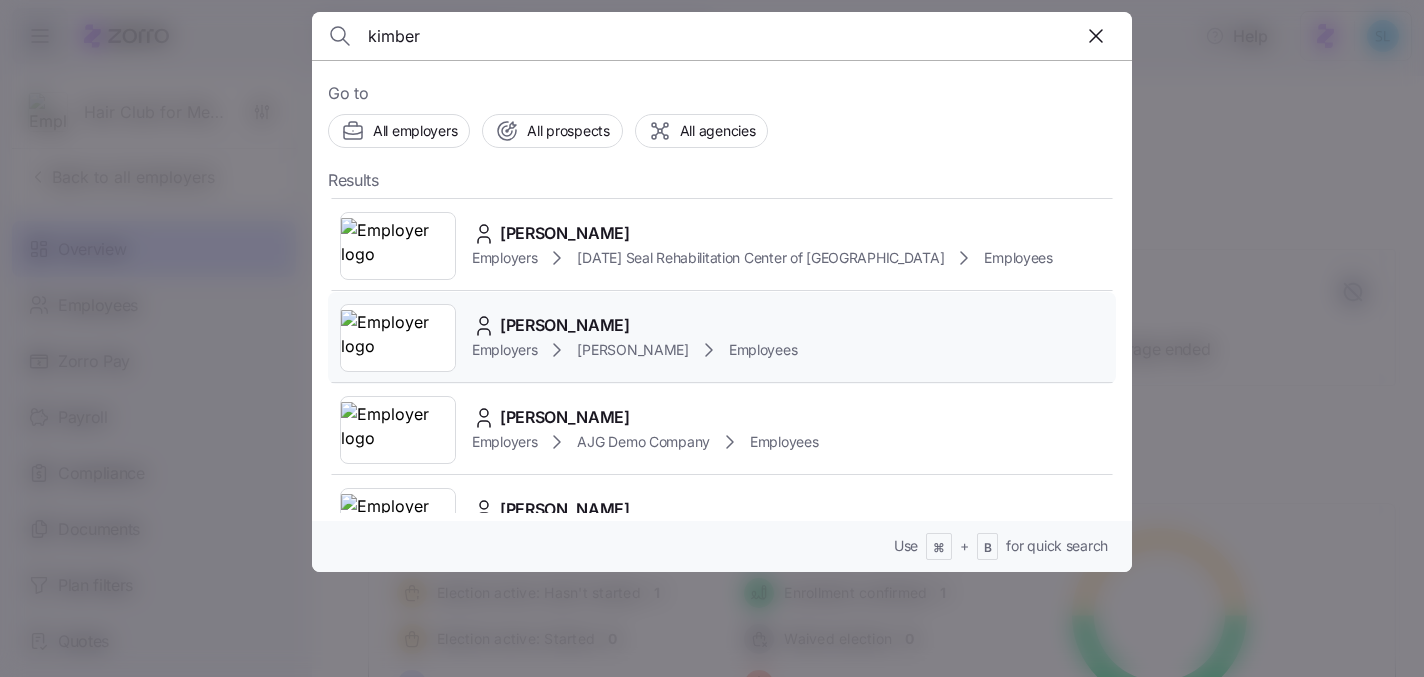 type on "kimber" 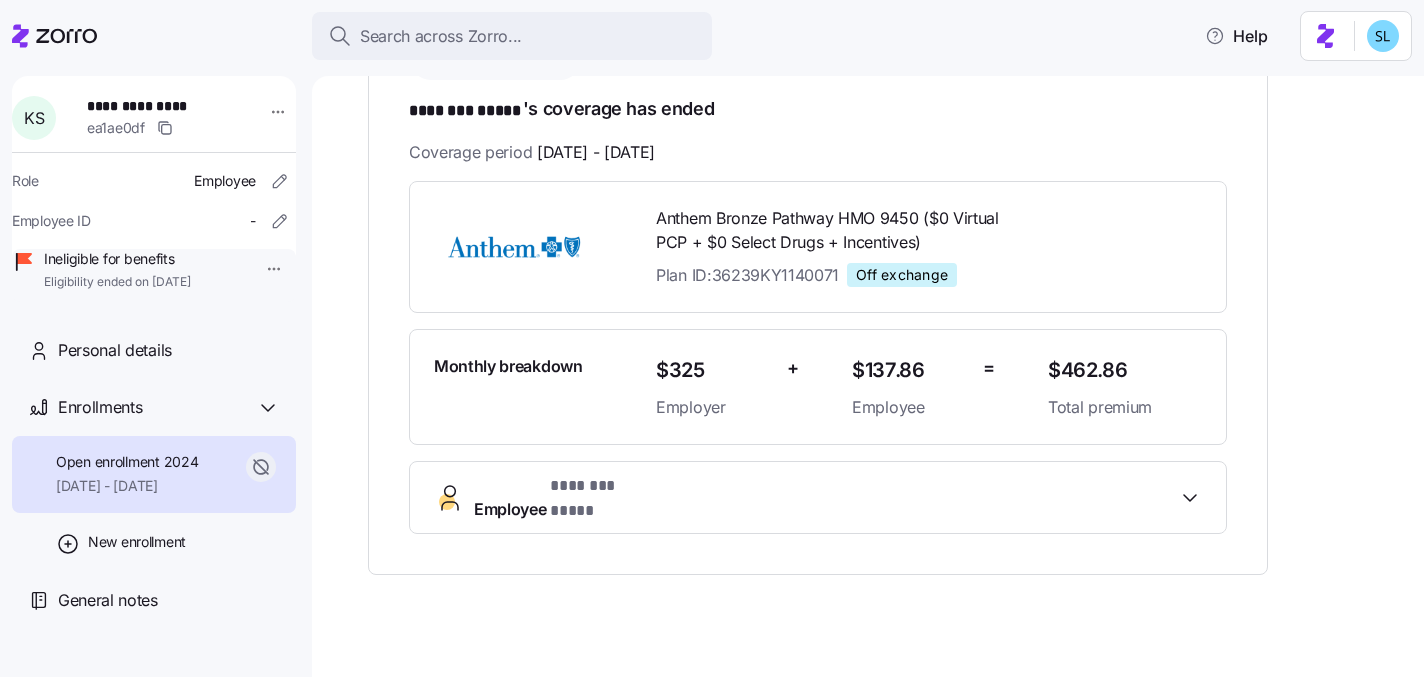 scroll, scrollTop: 0, scrollLeft: 0, axis: both 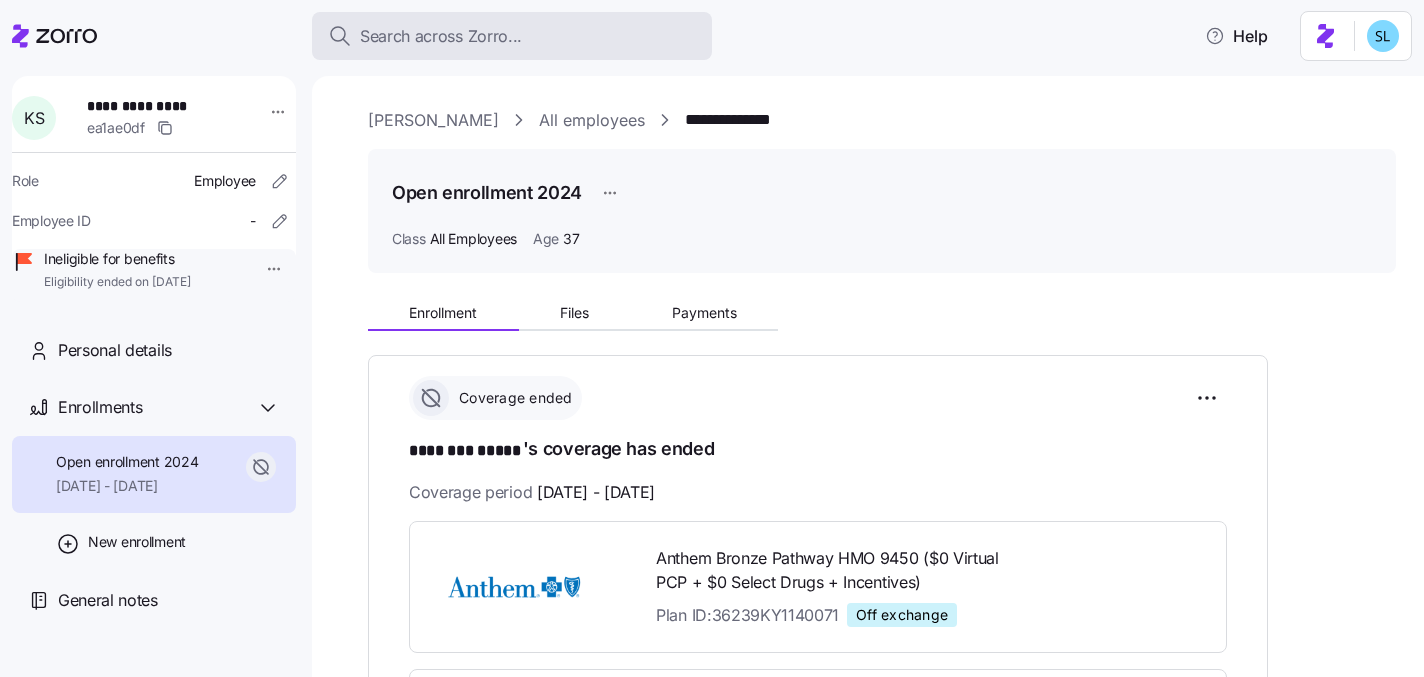 click on "Search across Zorro..." at bounding box center (441, 36) 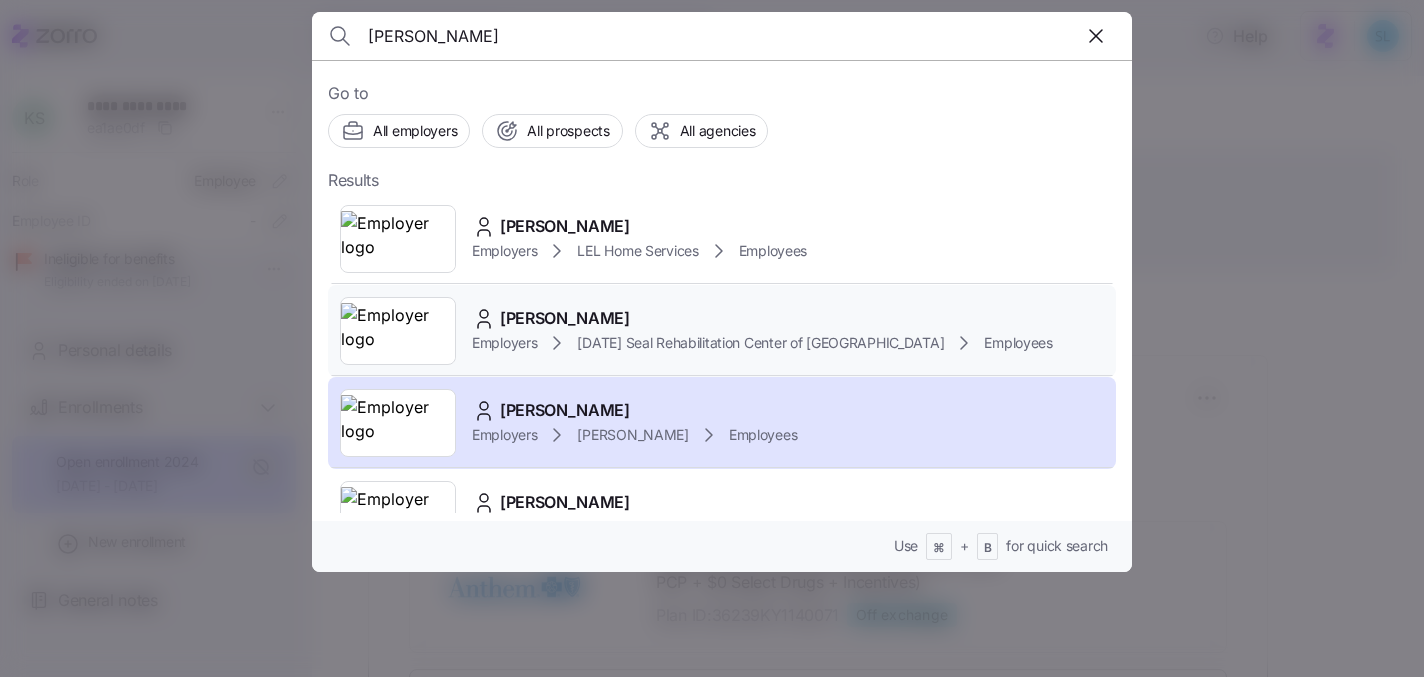 type on "kimberly smith" 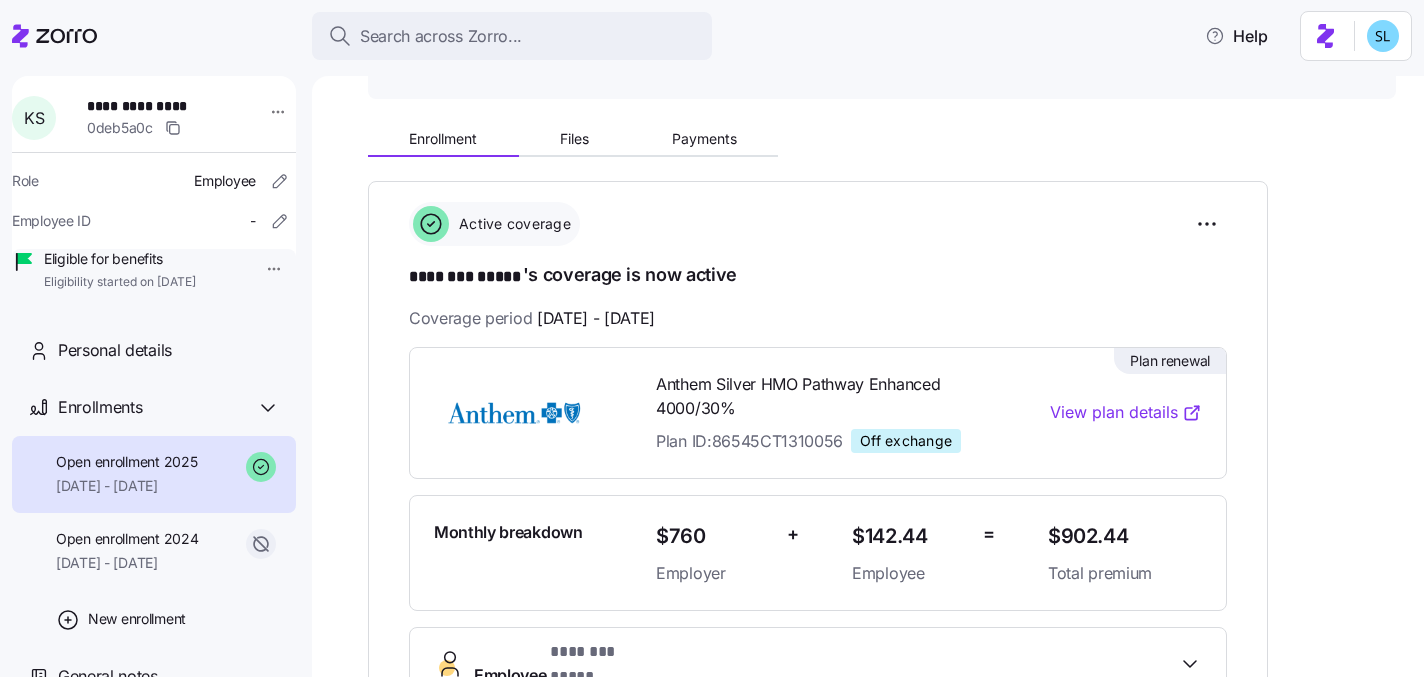 scroll, scrollTop: 196, scrollLeft: 0, axis: vertical 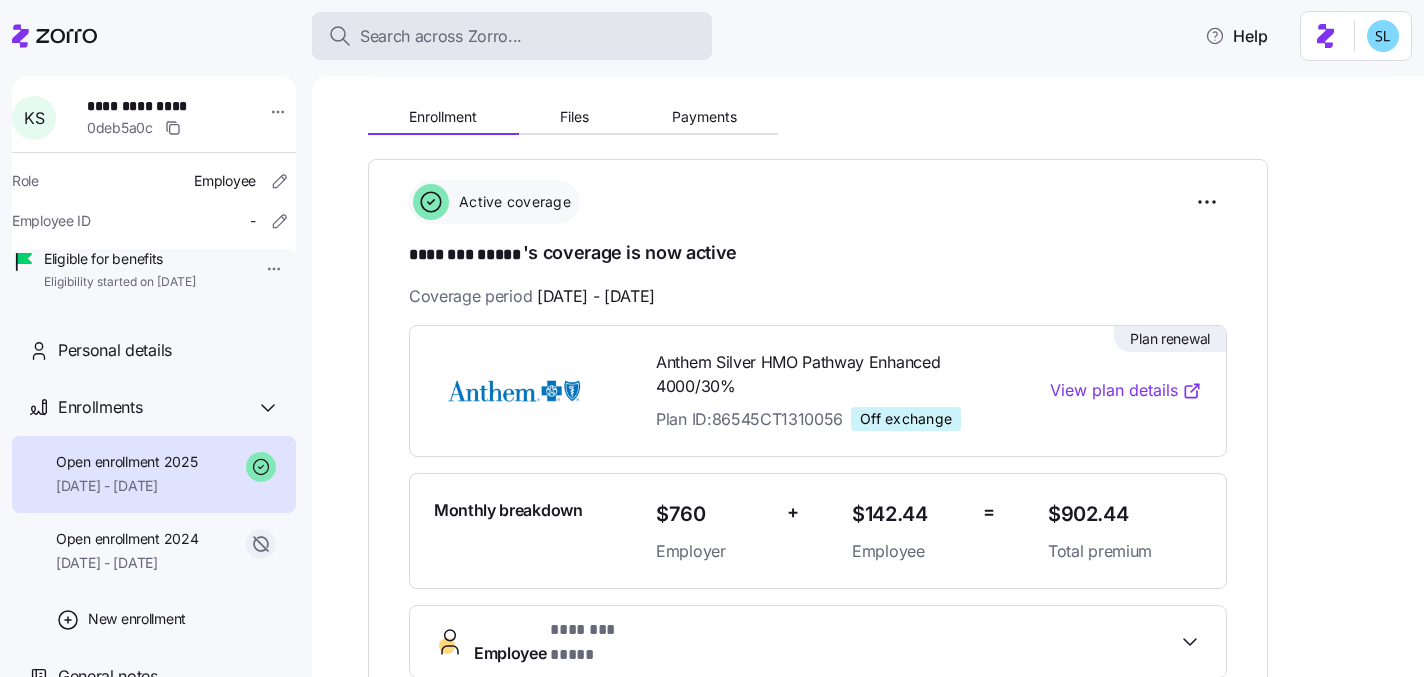 click on "Search across Zorro..." at bounding box center (512, 36) 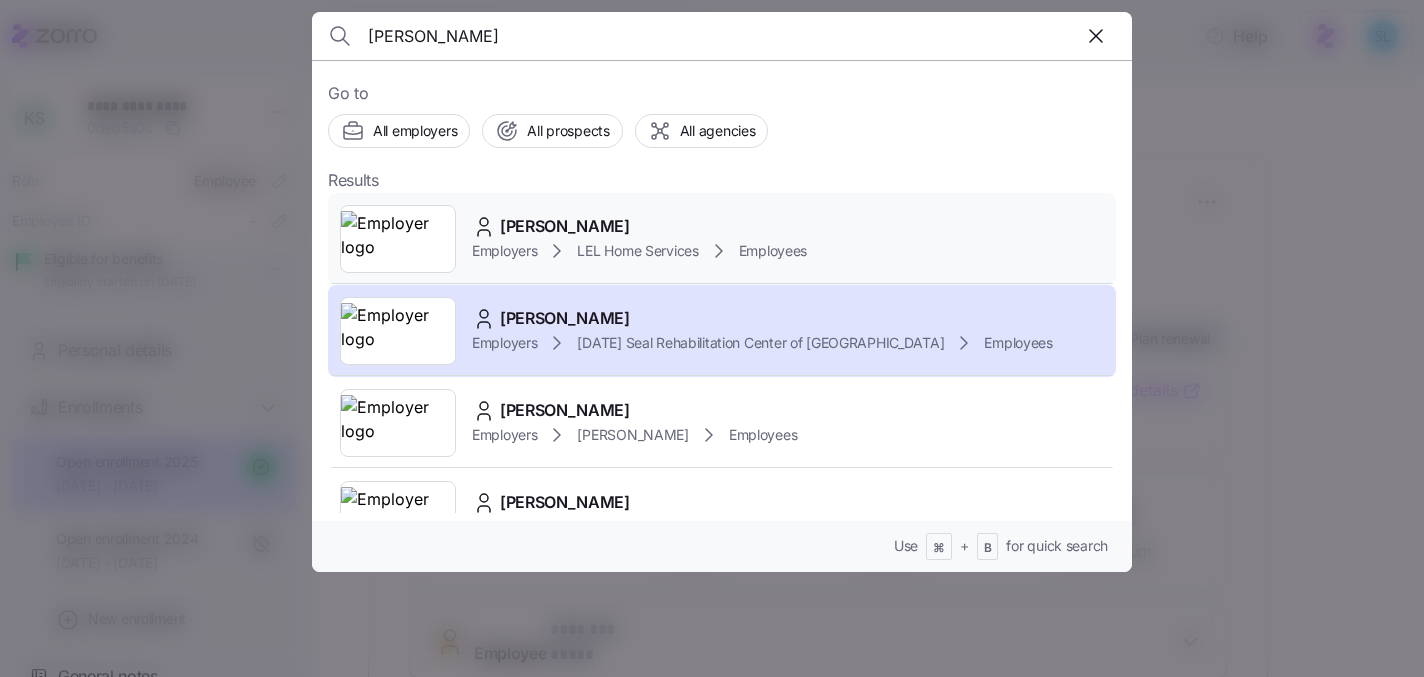 type on "kimberly smith" 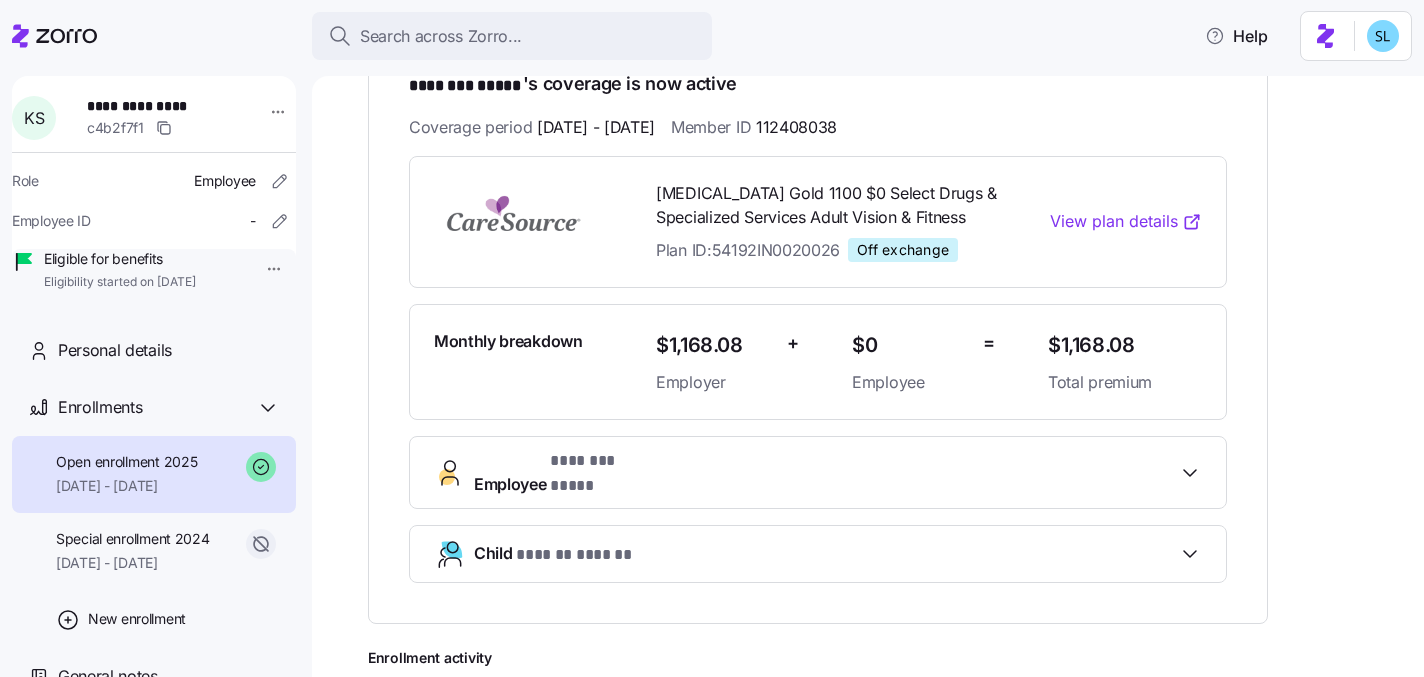 scroll, scrollTop: 115, scrollLeft: 0, axis: vertical 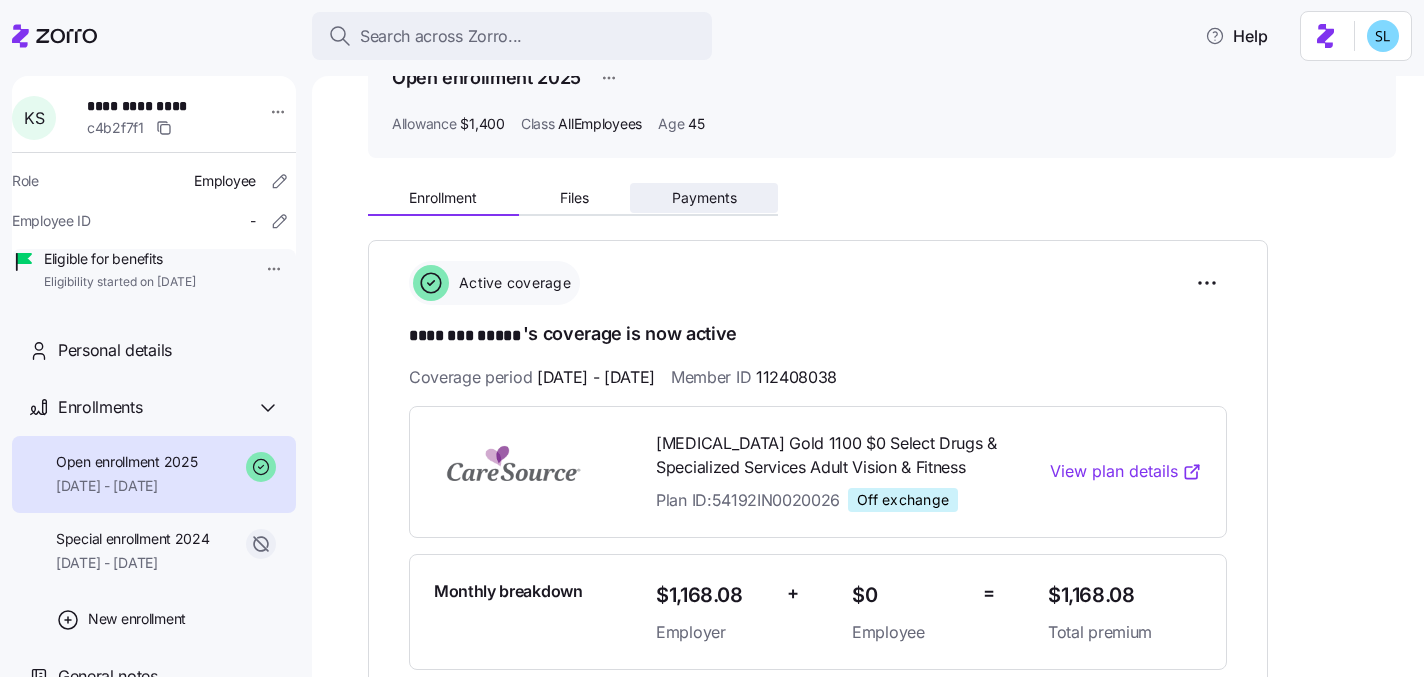 click on "Payments" at bounding box center (704, 198) 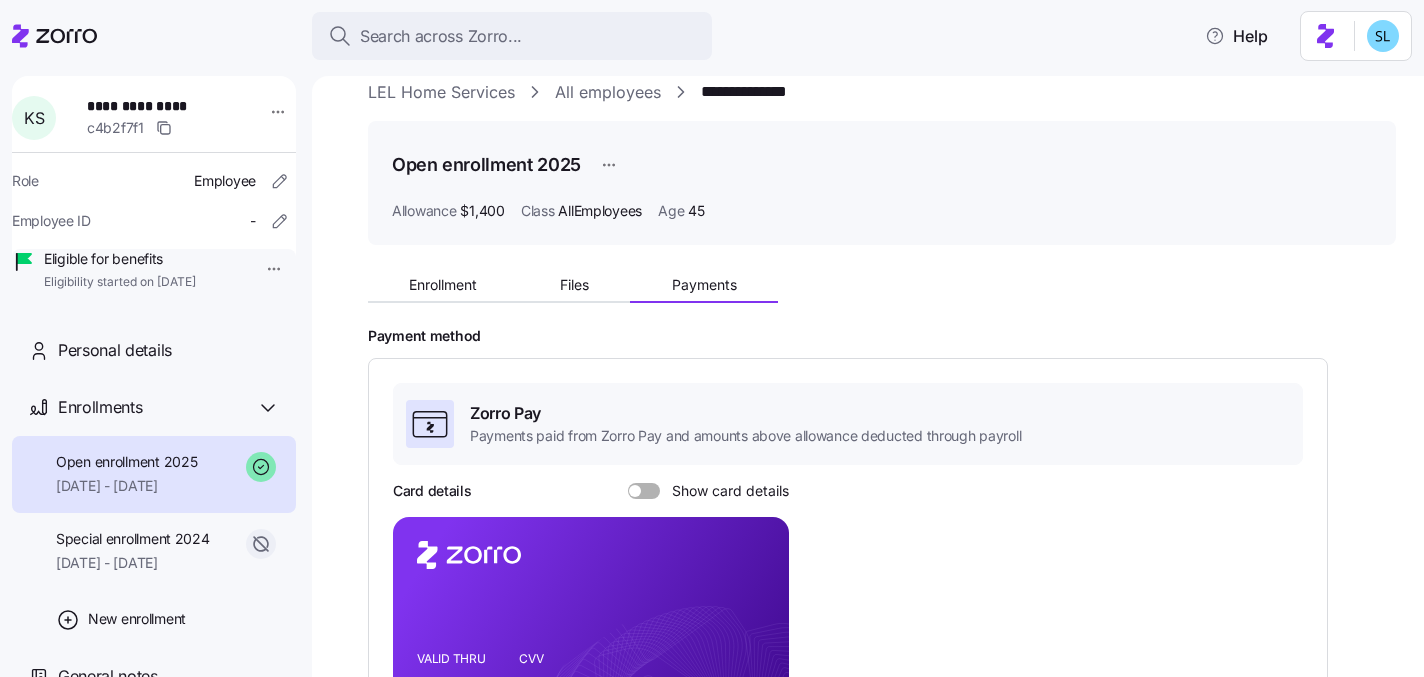 scroll, scrollTop: 274, scrollLeft: 0, axis: vertical 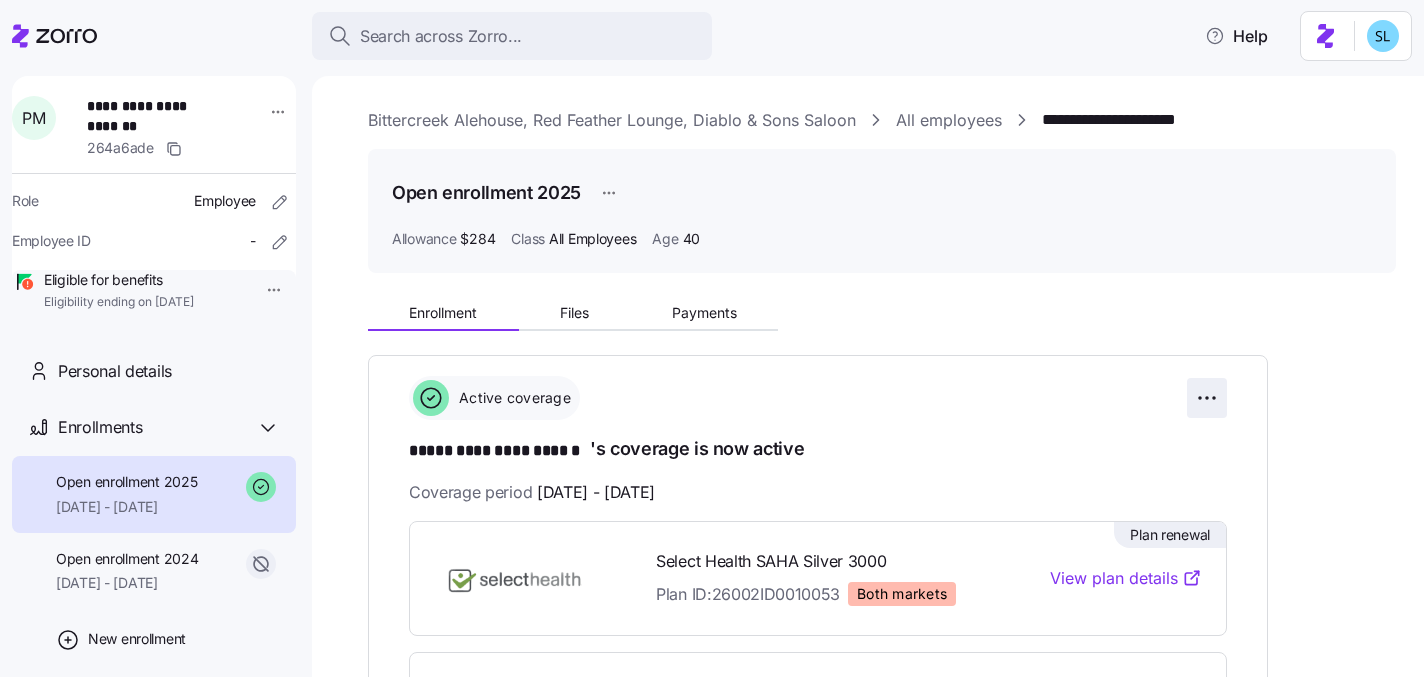 click on "**********" at bounding box center [712, 332] 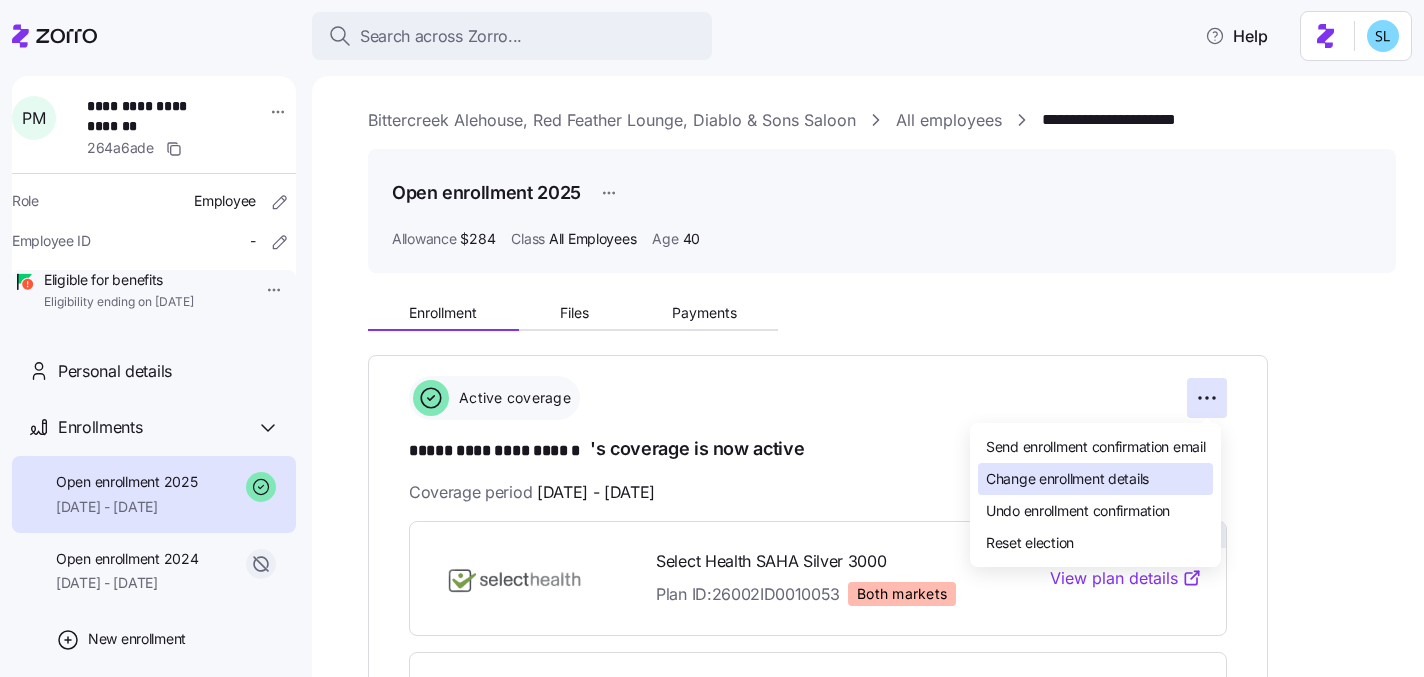 click on "Change enrollment details" at bounding box center (1095, 479) 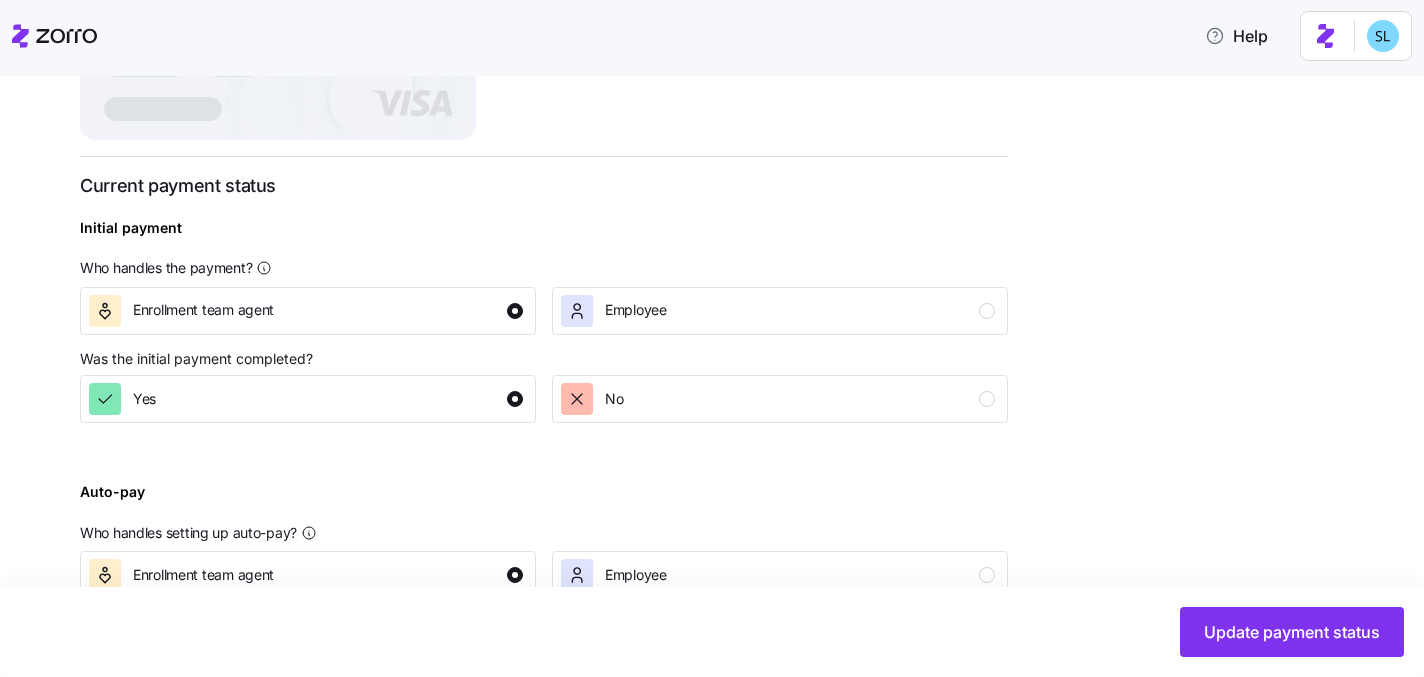 scroll, scrollTop: 766, scrollLeft: 0, axis: vertical 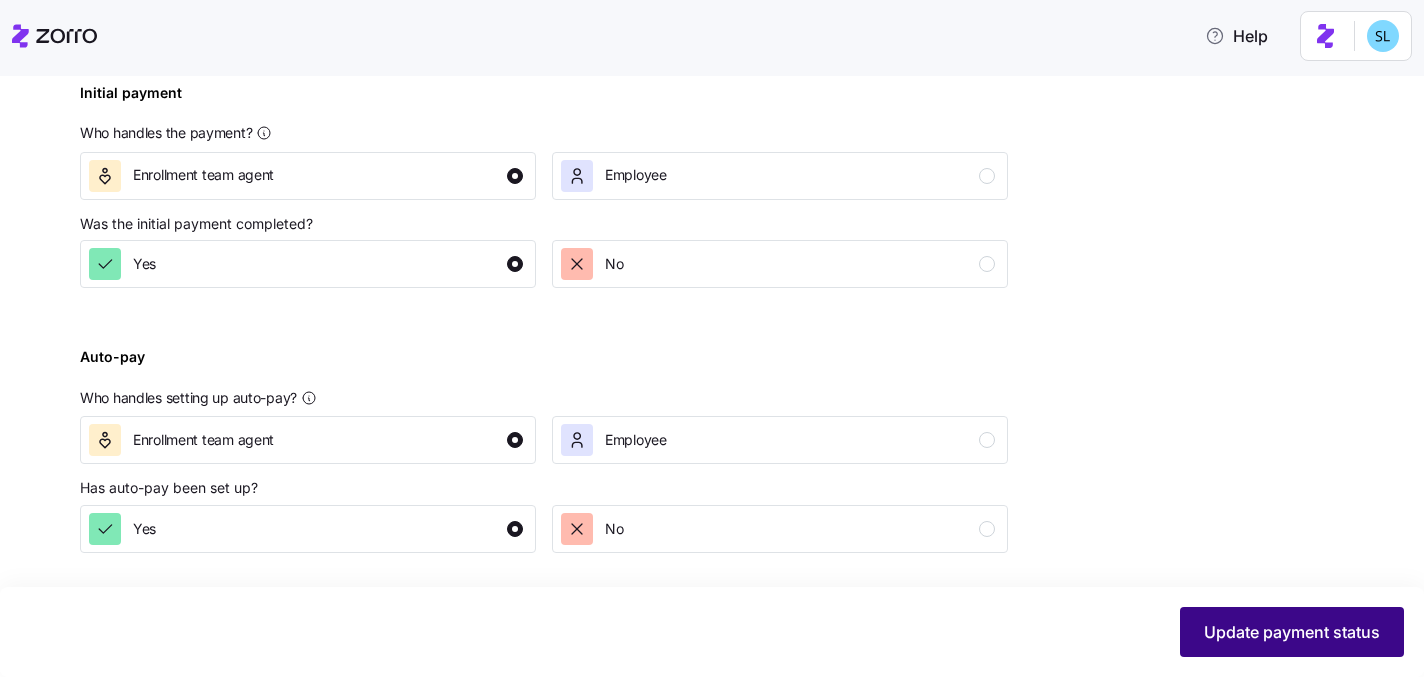 click on "Update payment status" at bounding box center (1292, 632) 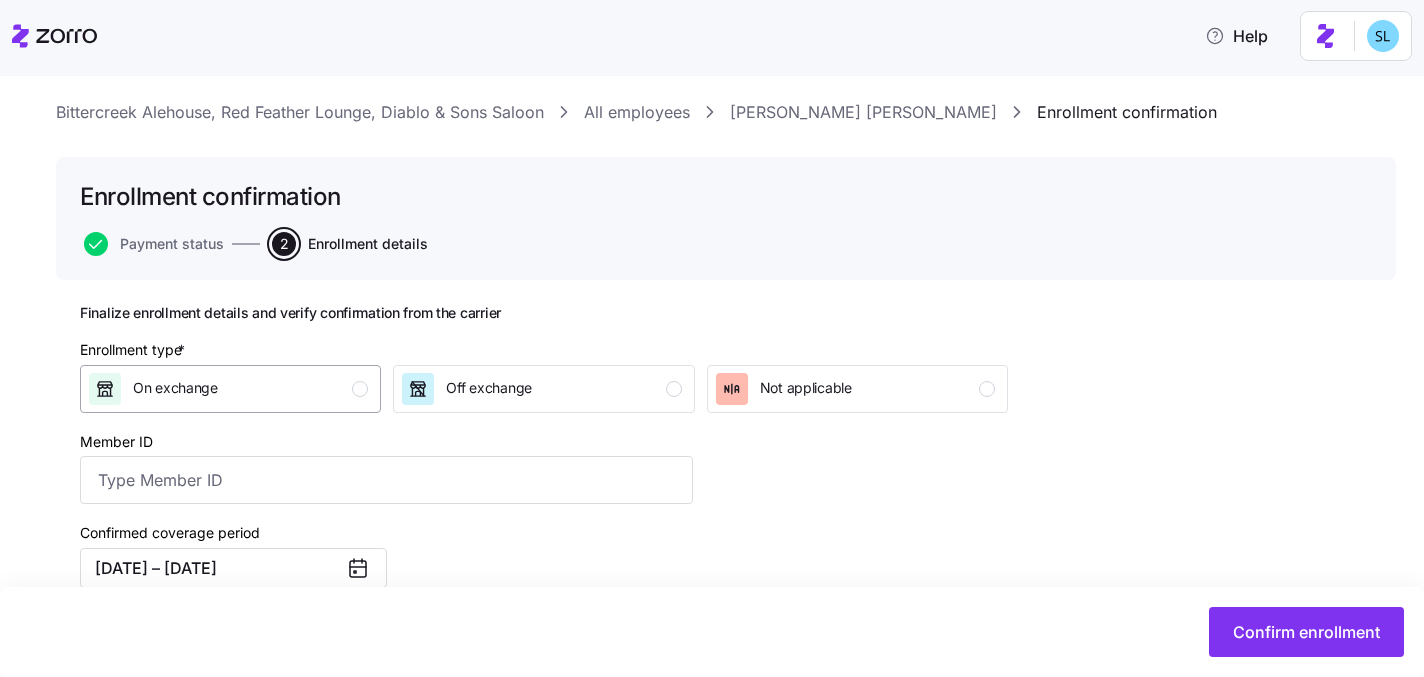 scroll, scrollTop: 281, scrollLeft: 0, axis: vertical 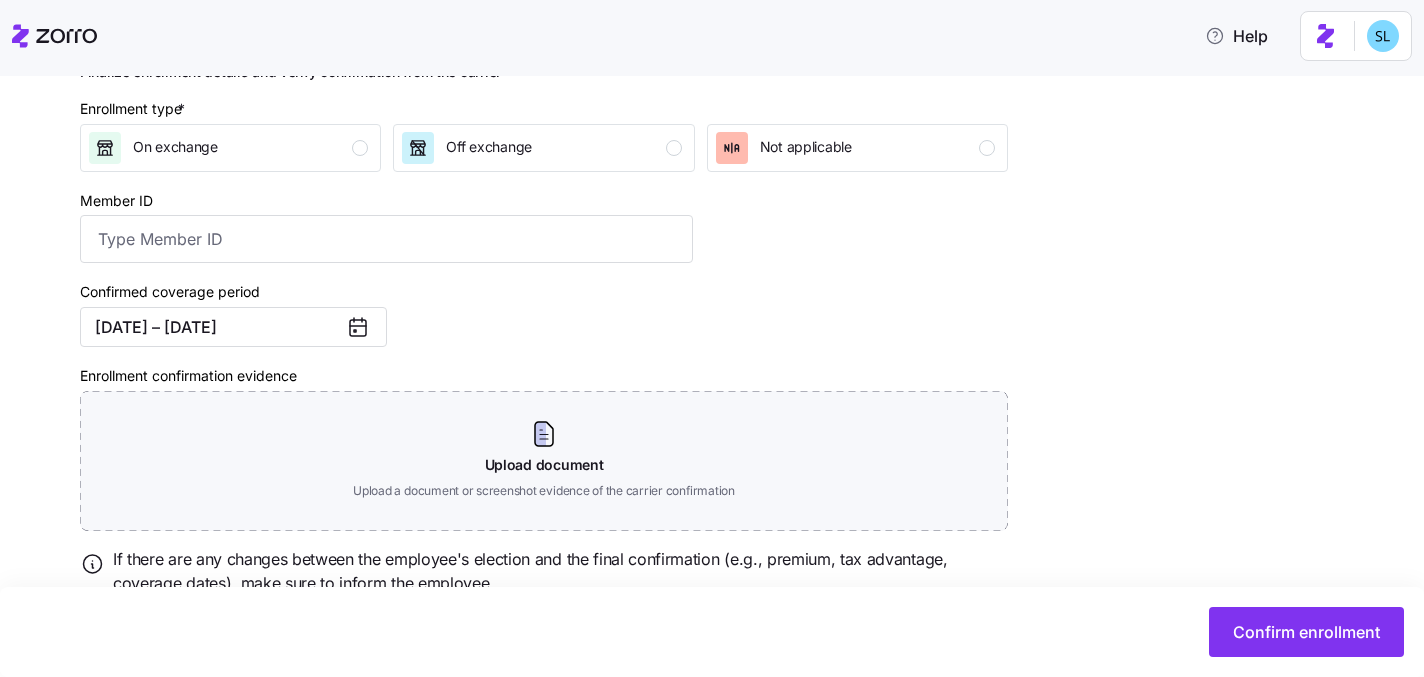 click 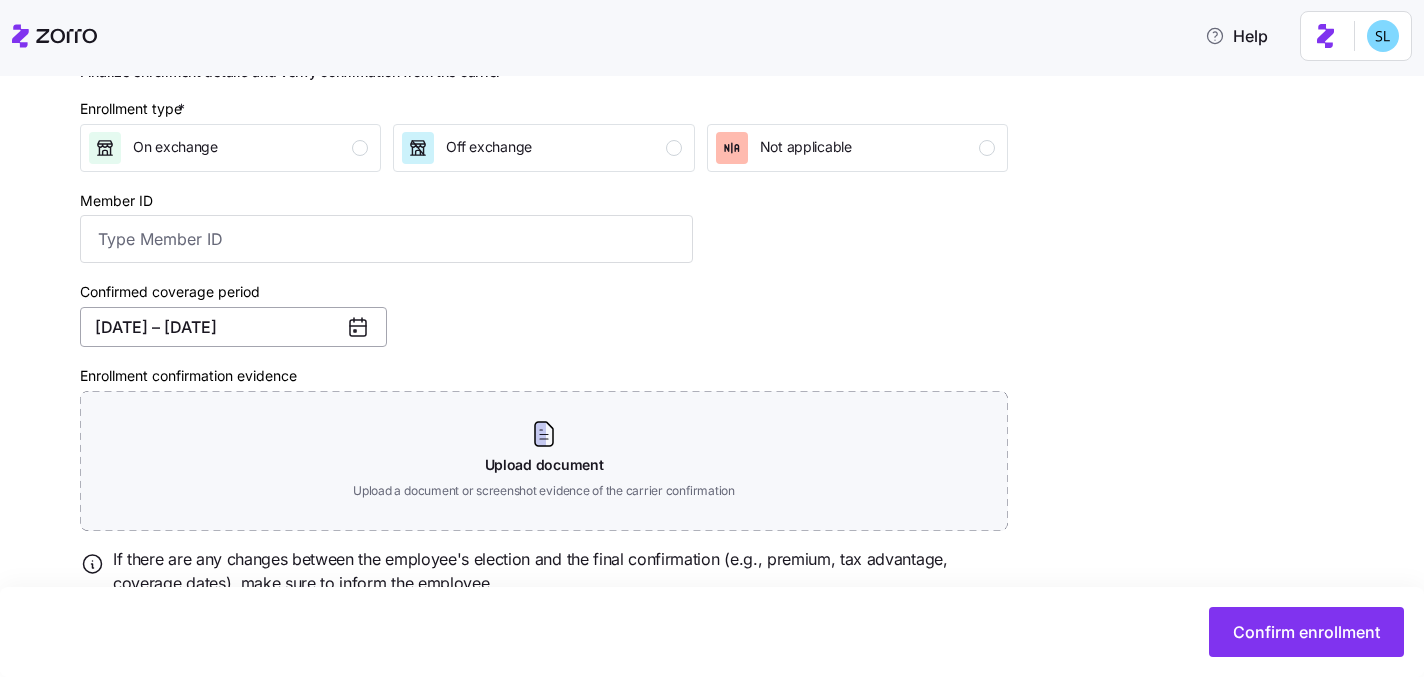 click on "[DATE] – [DATE]" at bounding box center (233, 327) 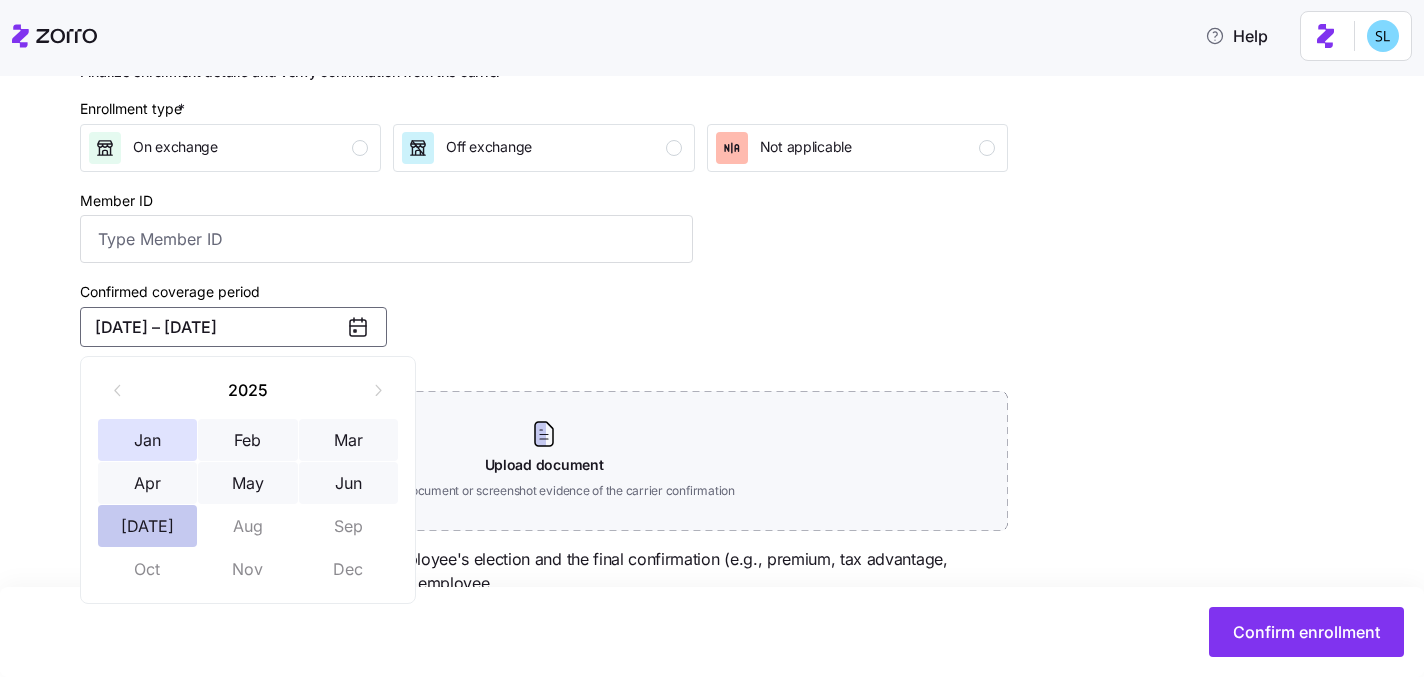 click on "[DATE]" at bounding box center [148, 526] 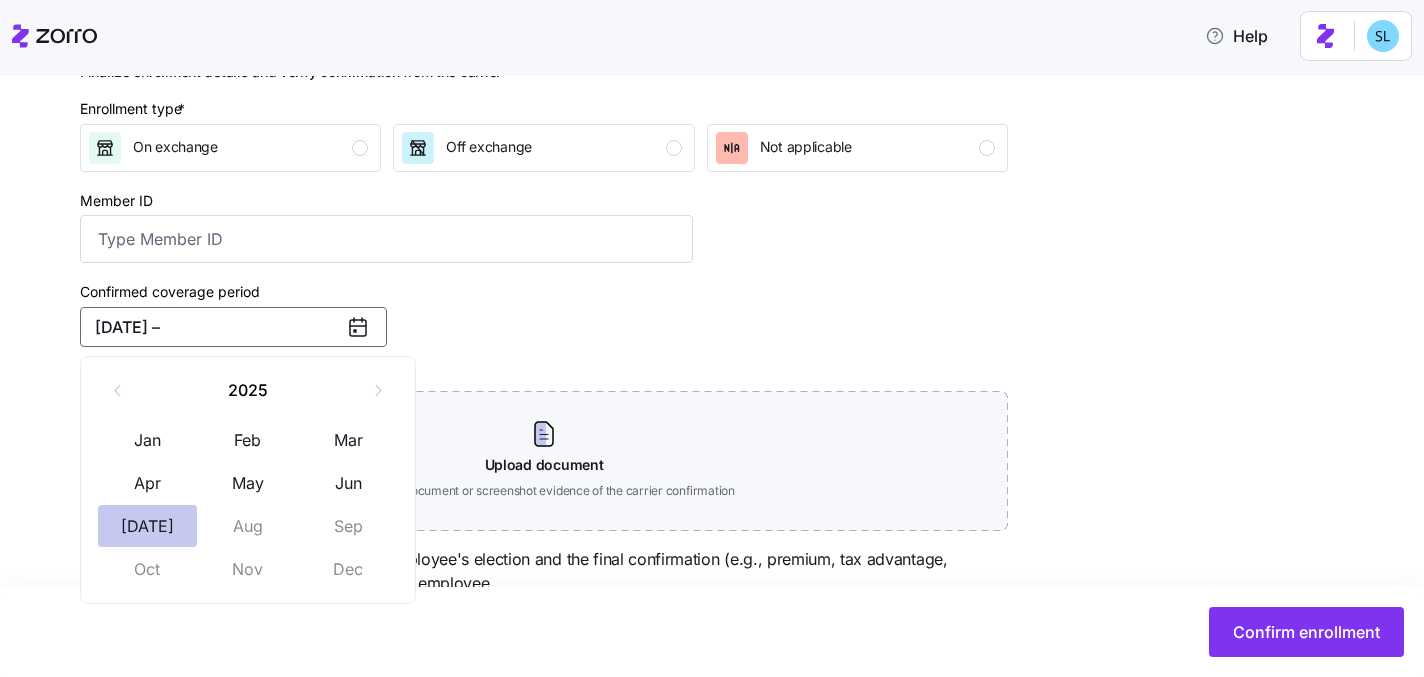 click on "[DATE]" at bounding box center [148, 526] 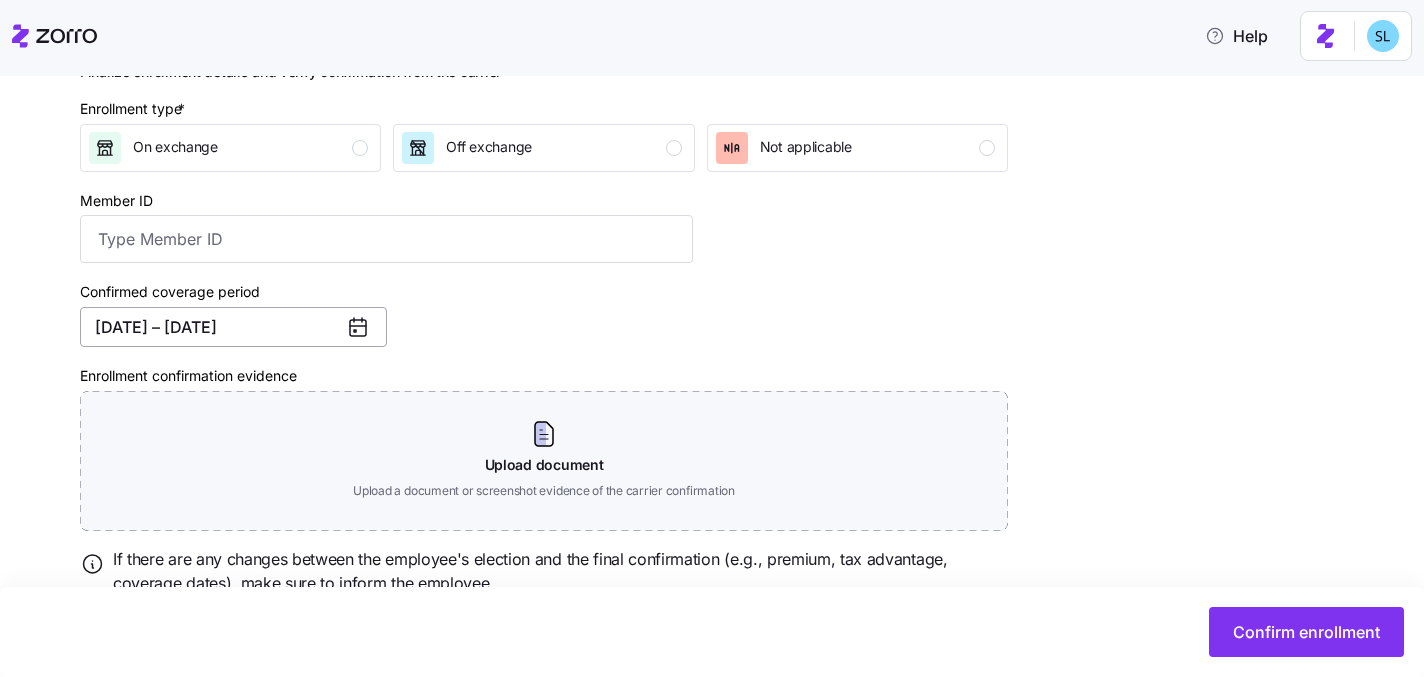 click on "07/01/2025 – 07/31/2025" at bounding box center (233, 327) 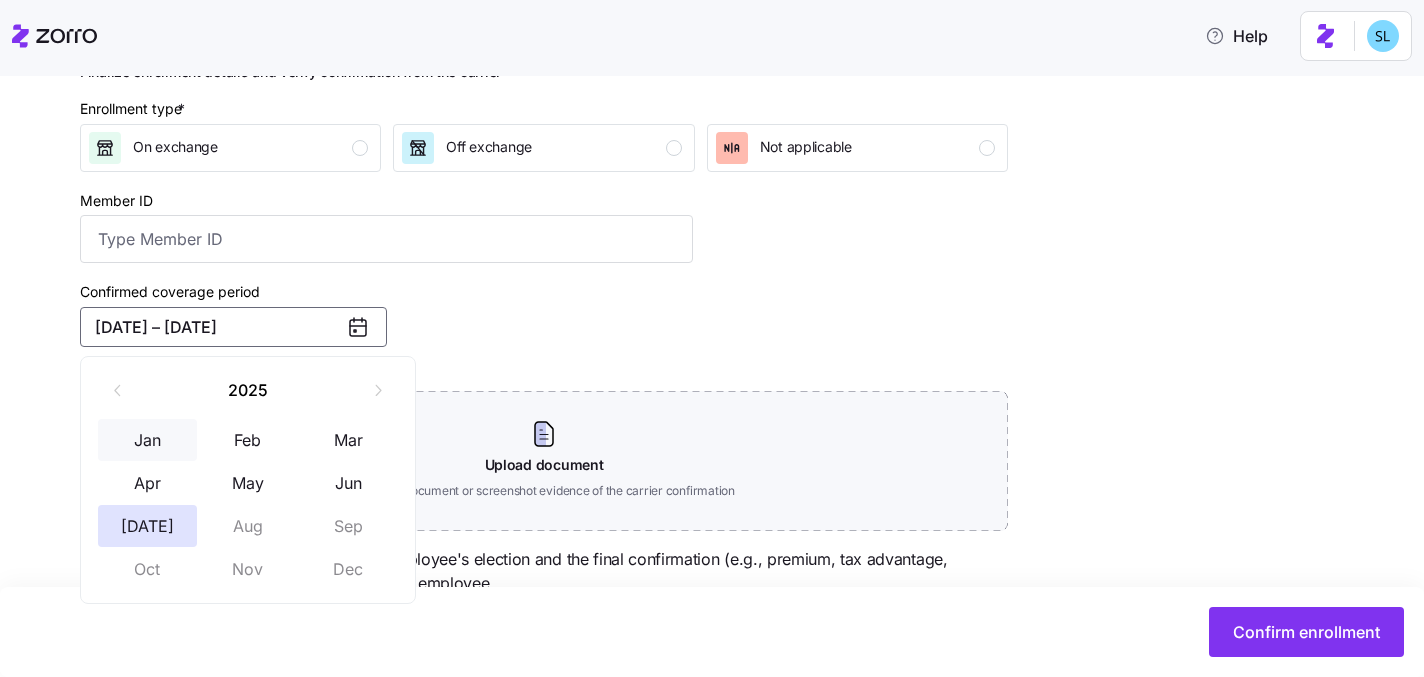 click on "Jan" at bounding box center (148, 440) 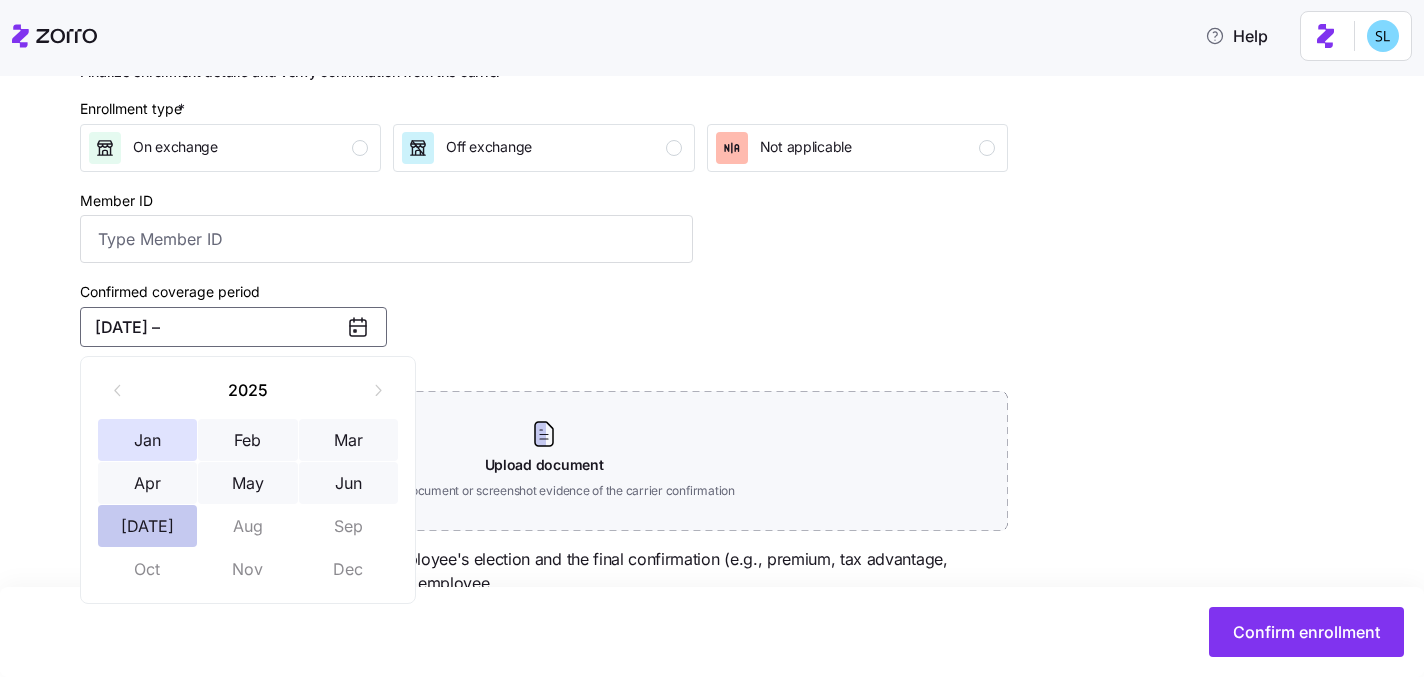 click on "[DATE]" at bounding box center (148, 526) 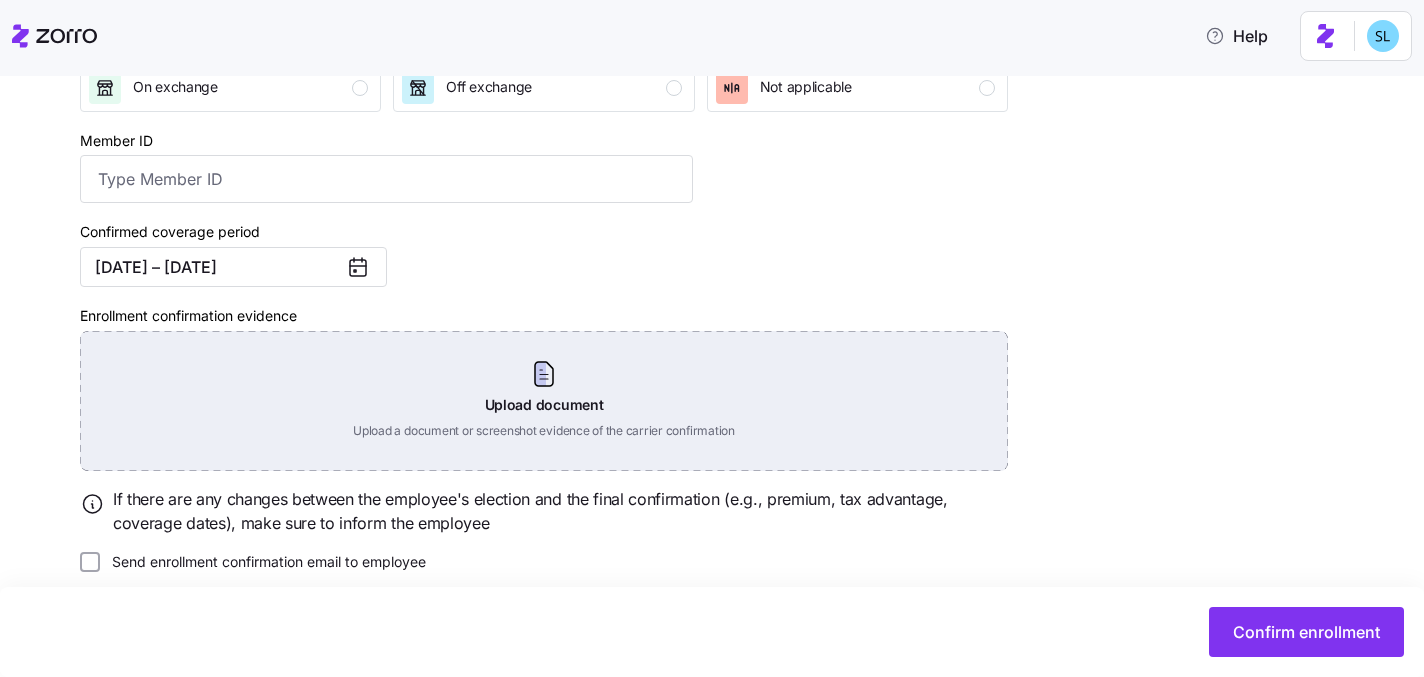 scroll, scrollTop: 362, scrollLeft: 0, axis: vertical 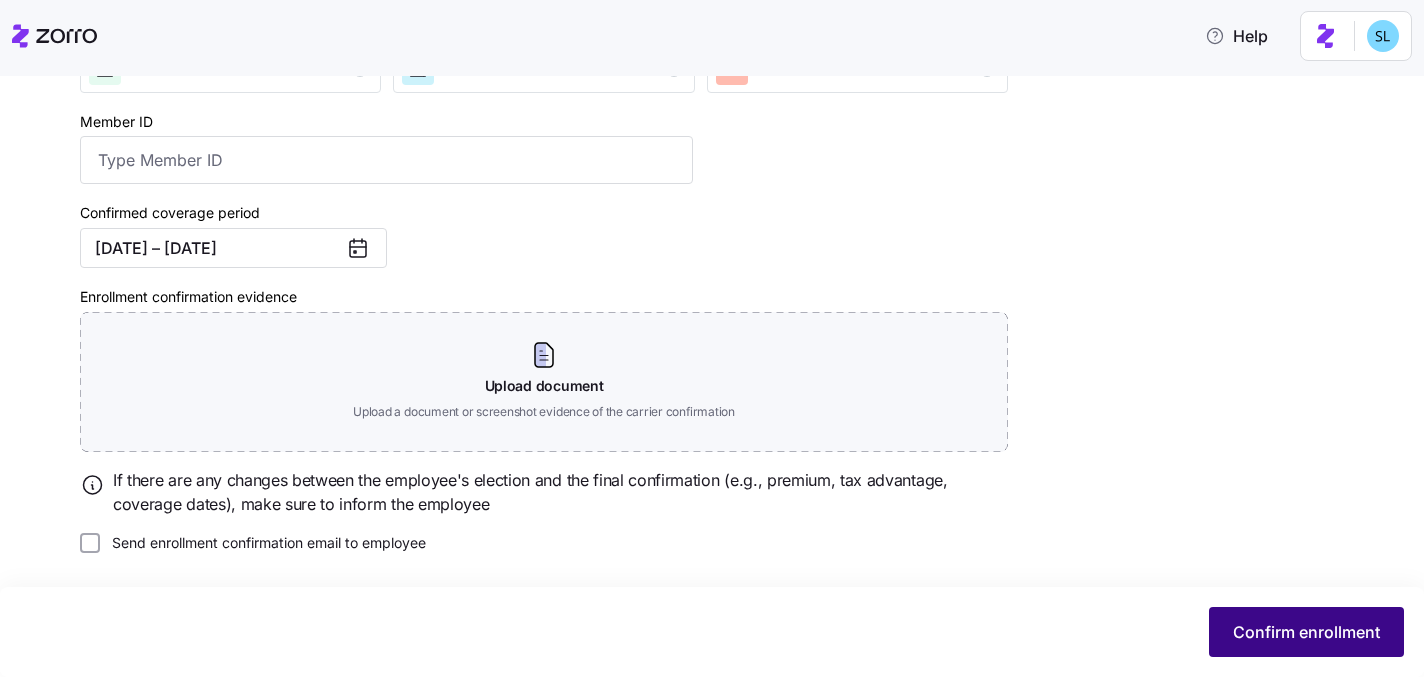click on "Confirm enrollment" at bounding box center [1306, 632] 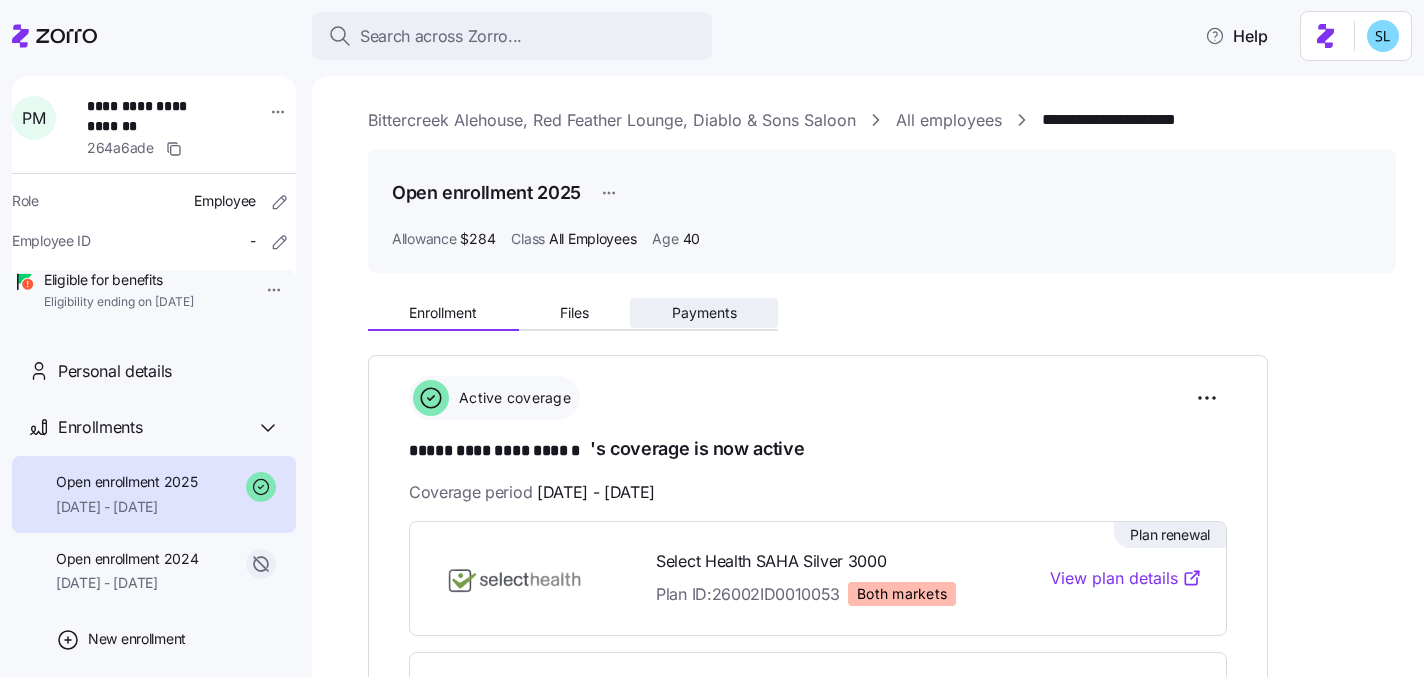 click on "Payments" at bounding box center (704, 313) 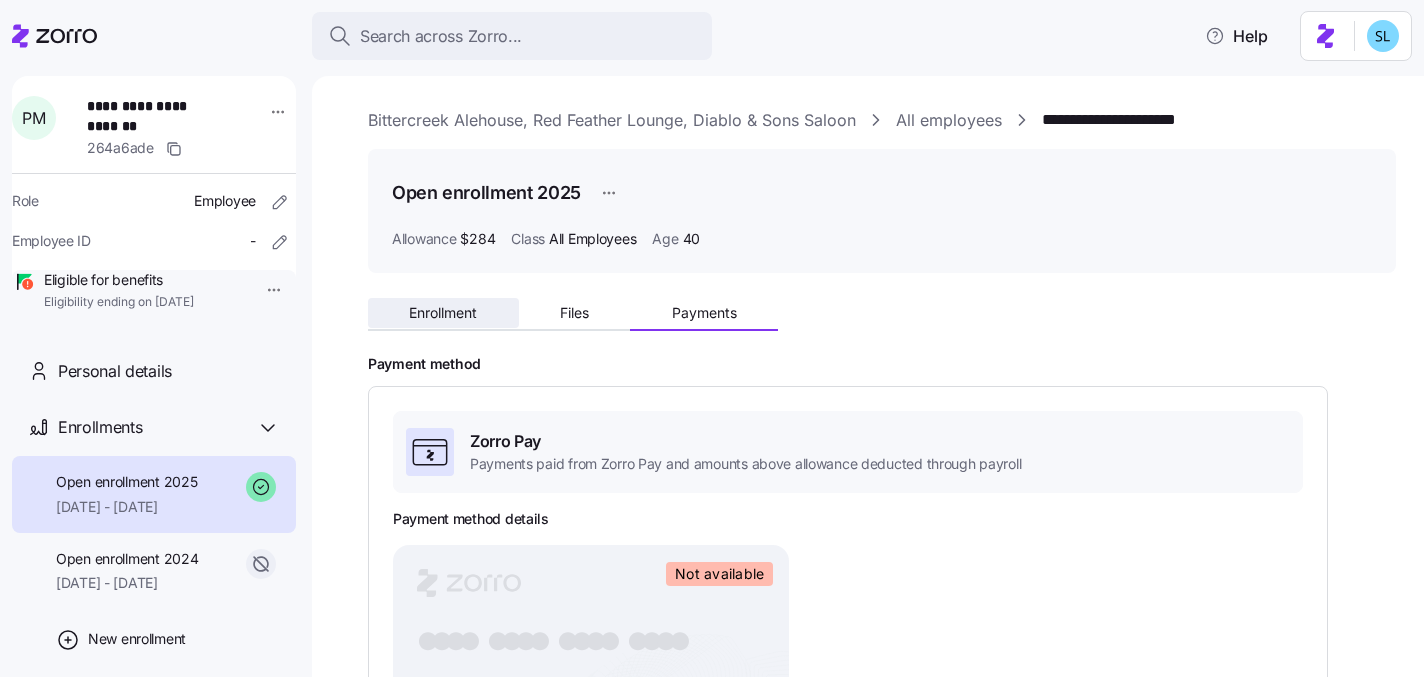 type on "Invalid (in-handling)" 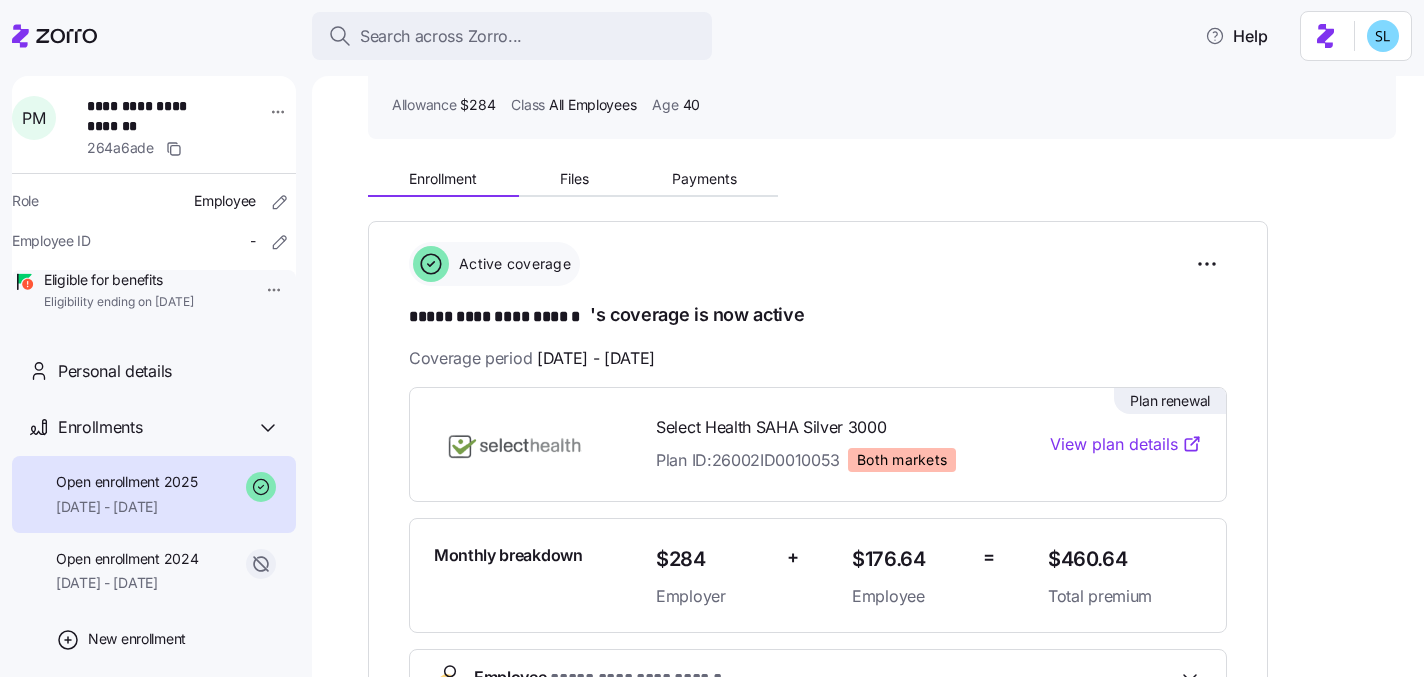 scroll, scrollTop: 213, scrollLeft: 0, axis: vertical 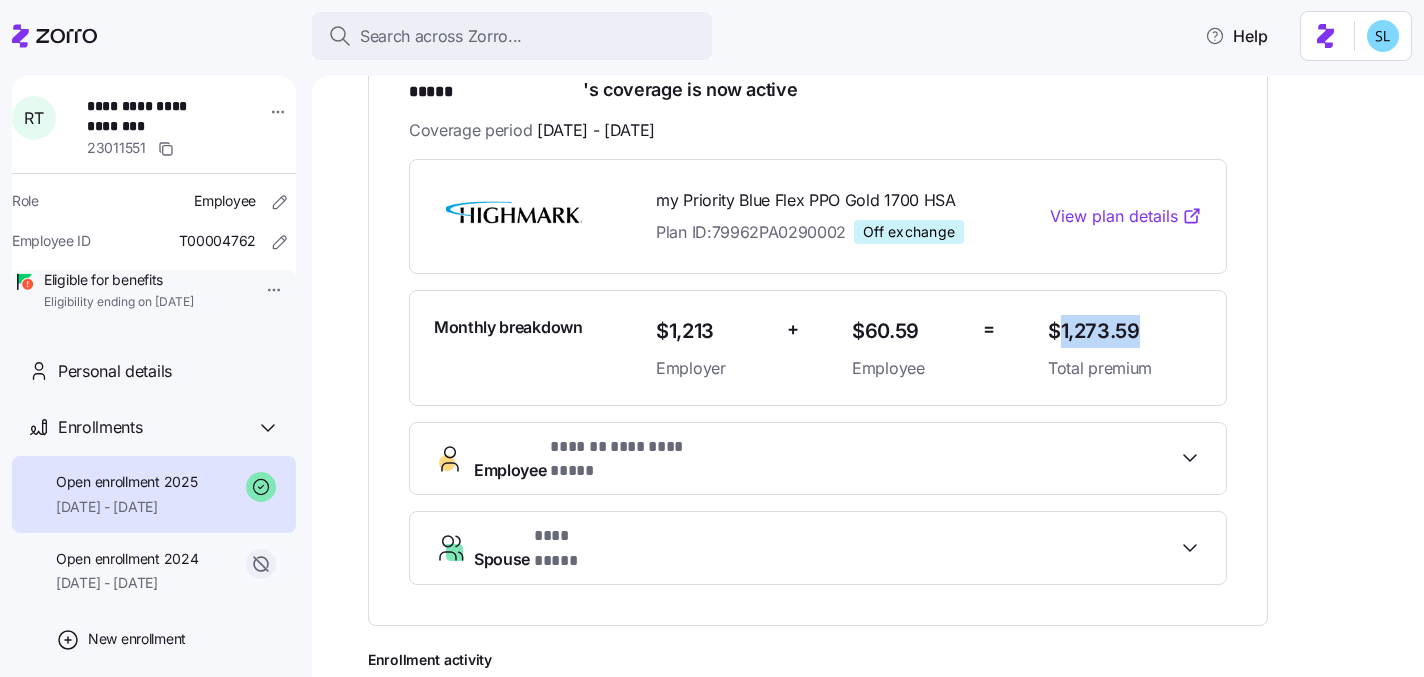 drag, startPoint x: 1147, startPoint y: 302, endPoint x: 1062, endPoint y: 310, distance: 85.37564 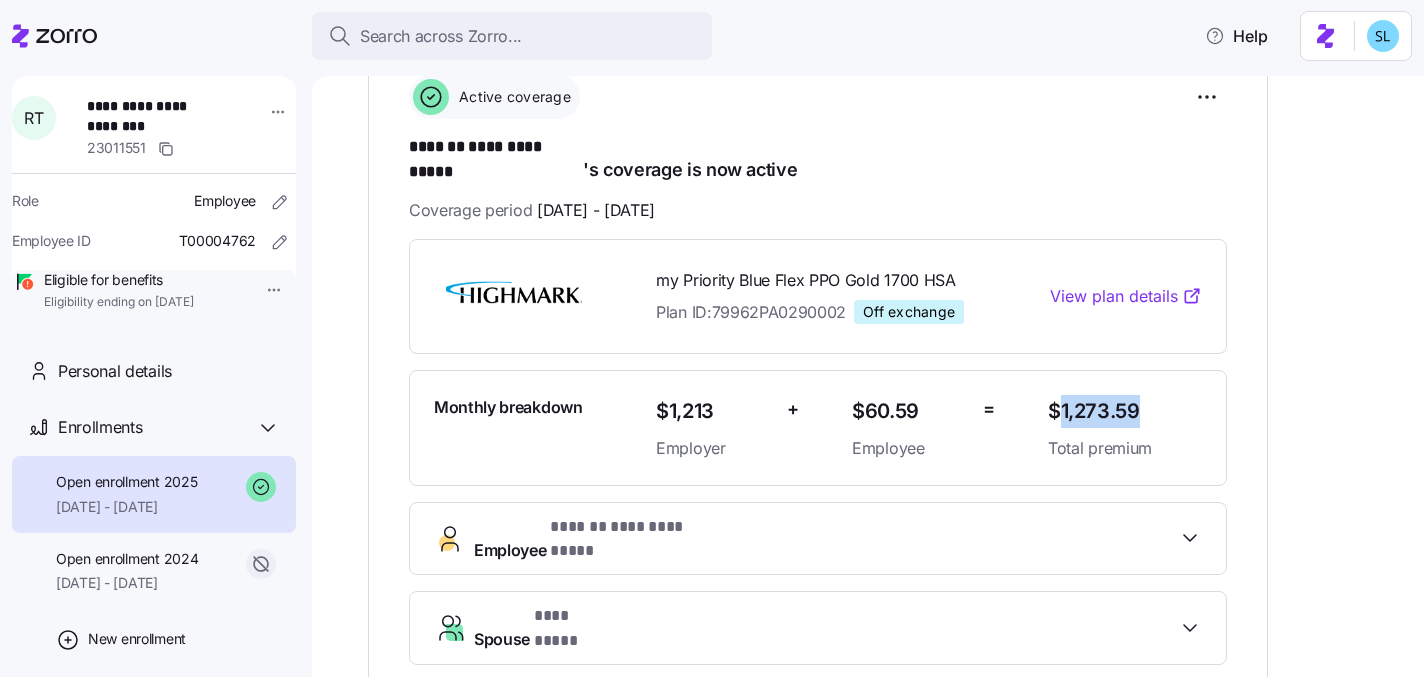 scroll, scrollTop: 286, scrollLeft: 0, axis: vertical 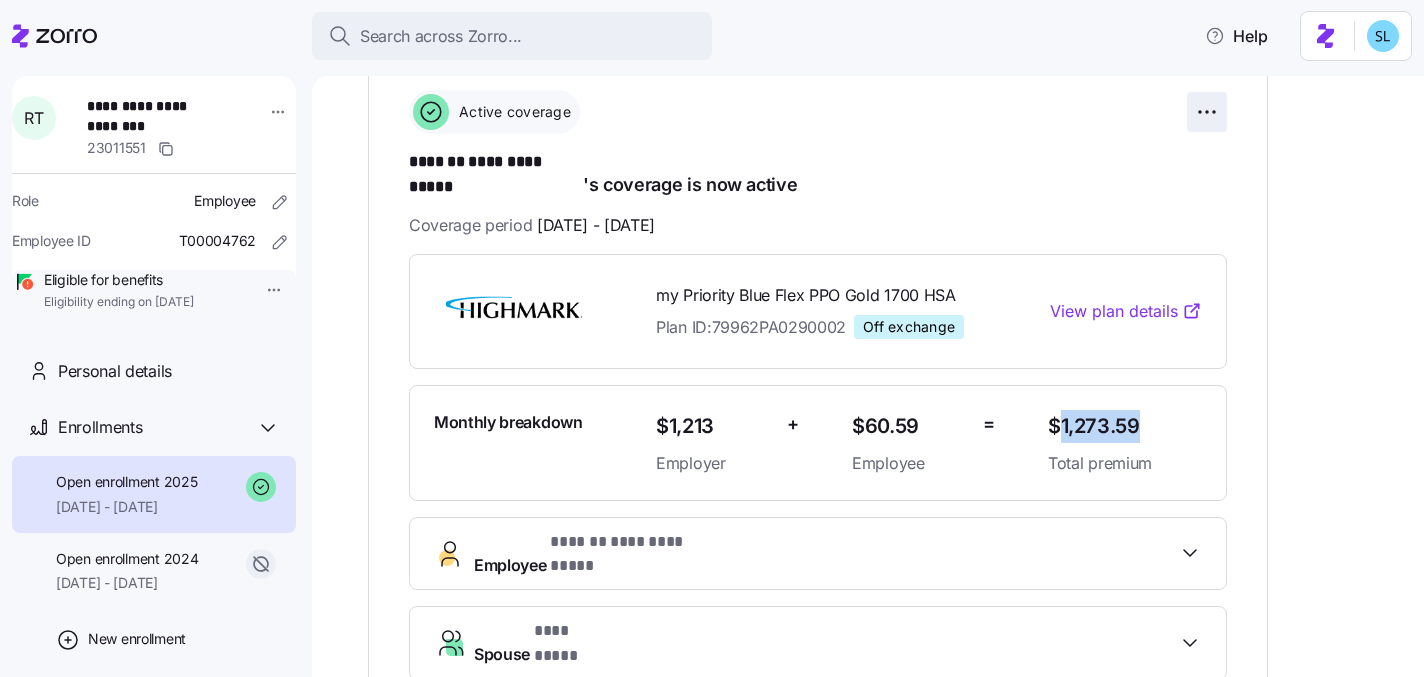click on "**********" at bounding box center (712, 332) 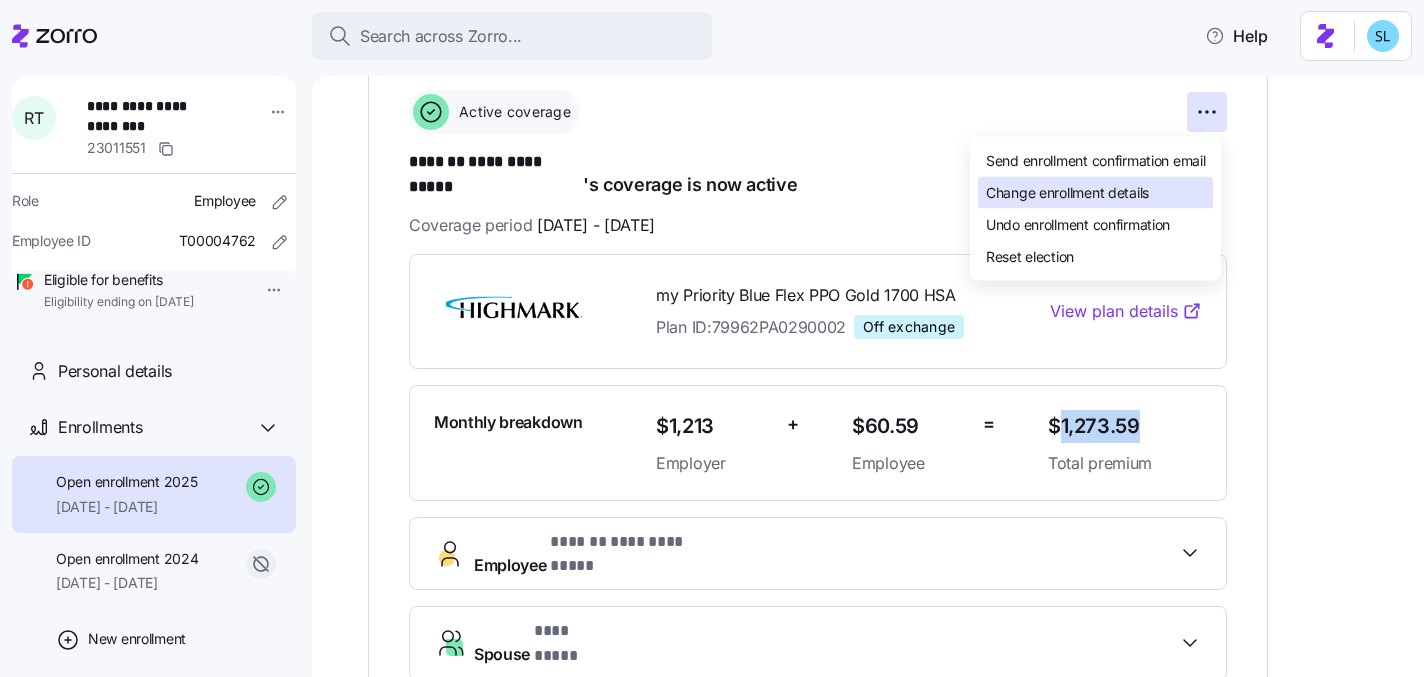 click on "Change enrollment details" at bounding box center (1095, 193) 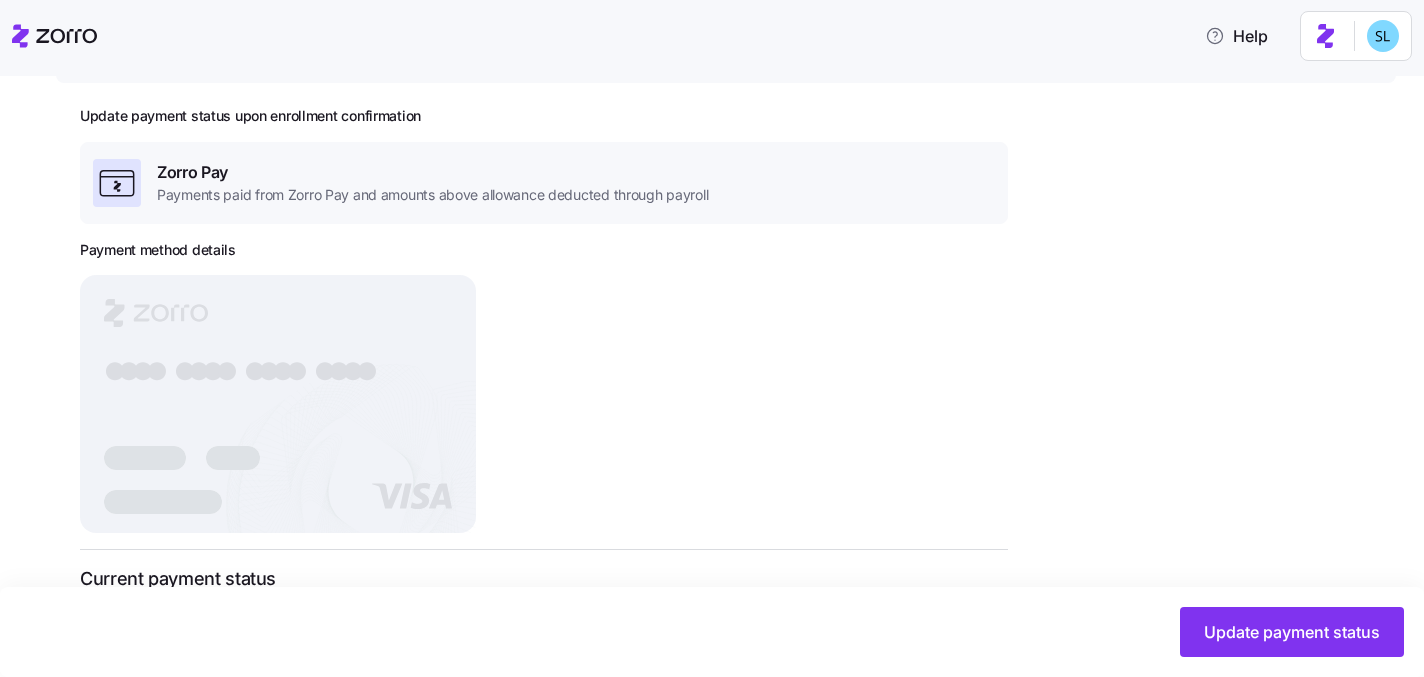 scroll, scrollTop: 391, scrollLeft: 0, axis: vertical 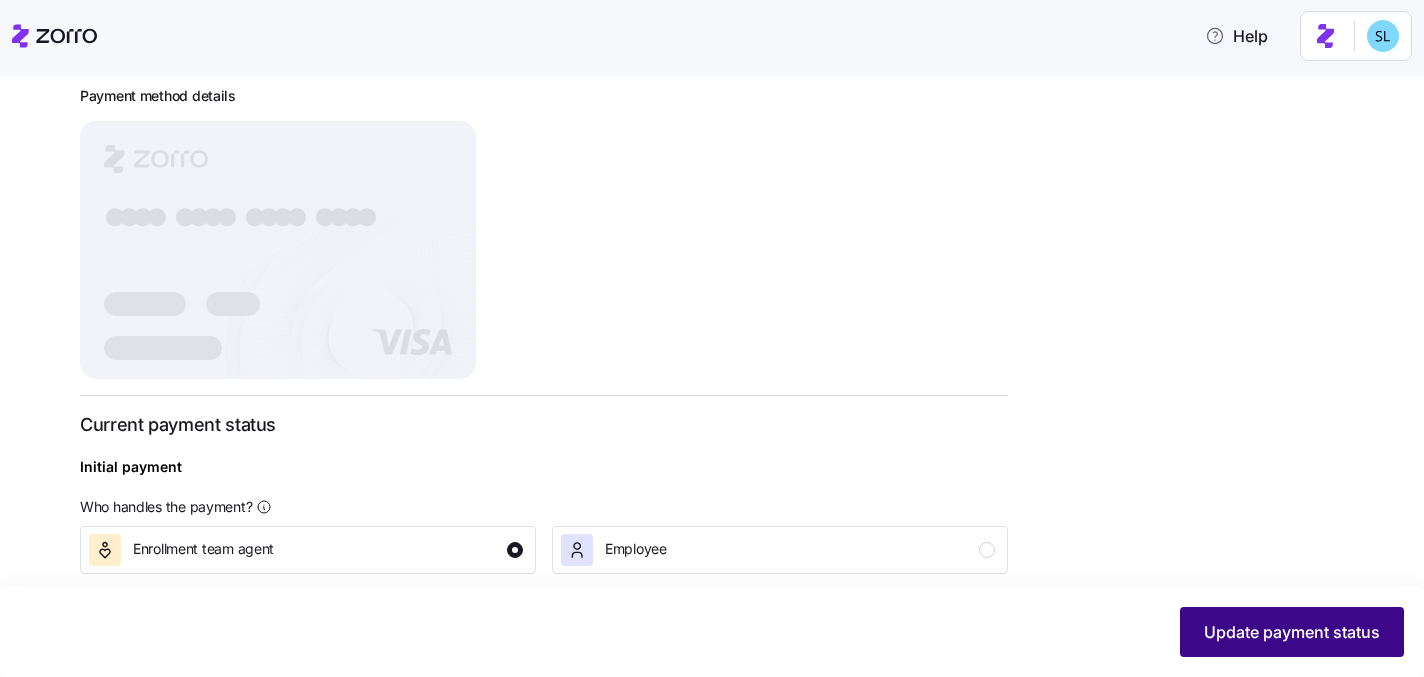 click on "Update payment status" at bounding box center (1292, 632) 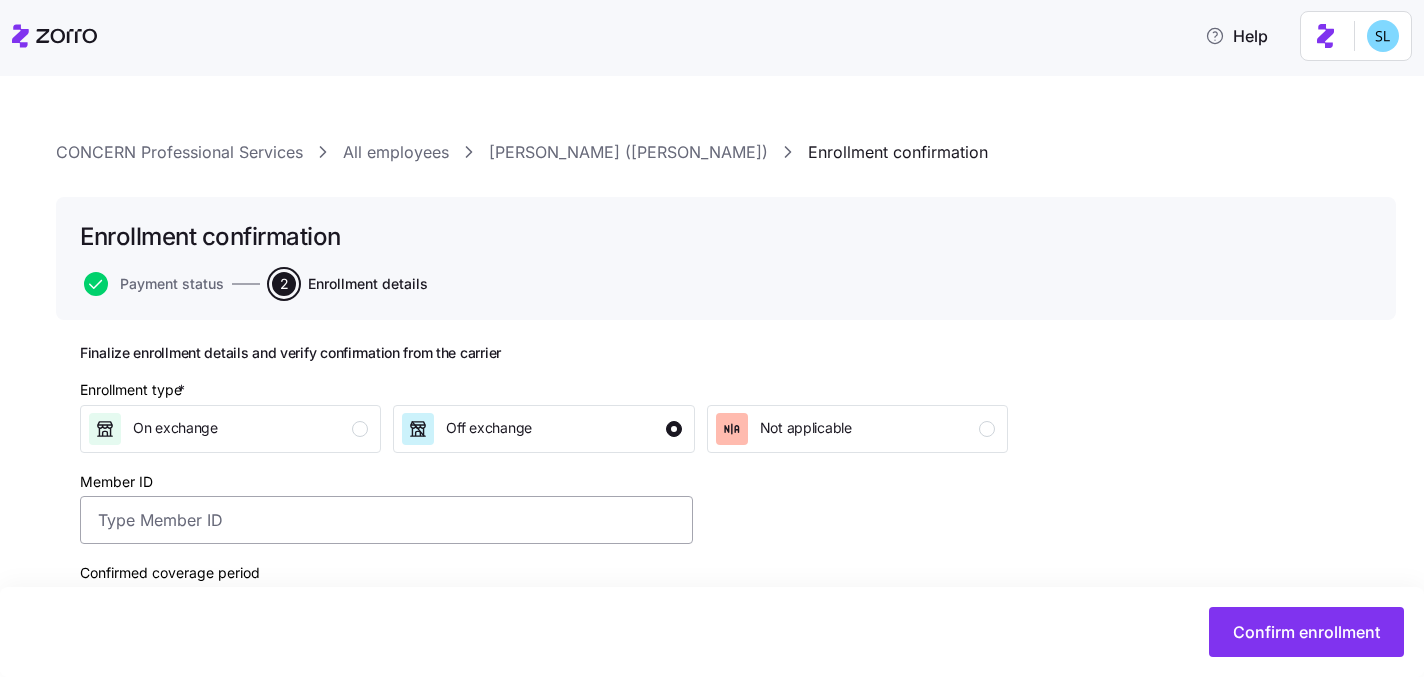 scroll, scrollTop: 314, scrollLeft: 0, axis: vertical 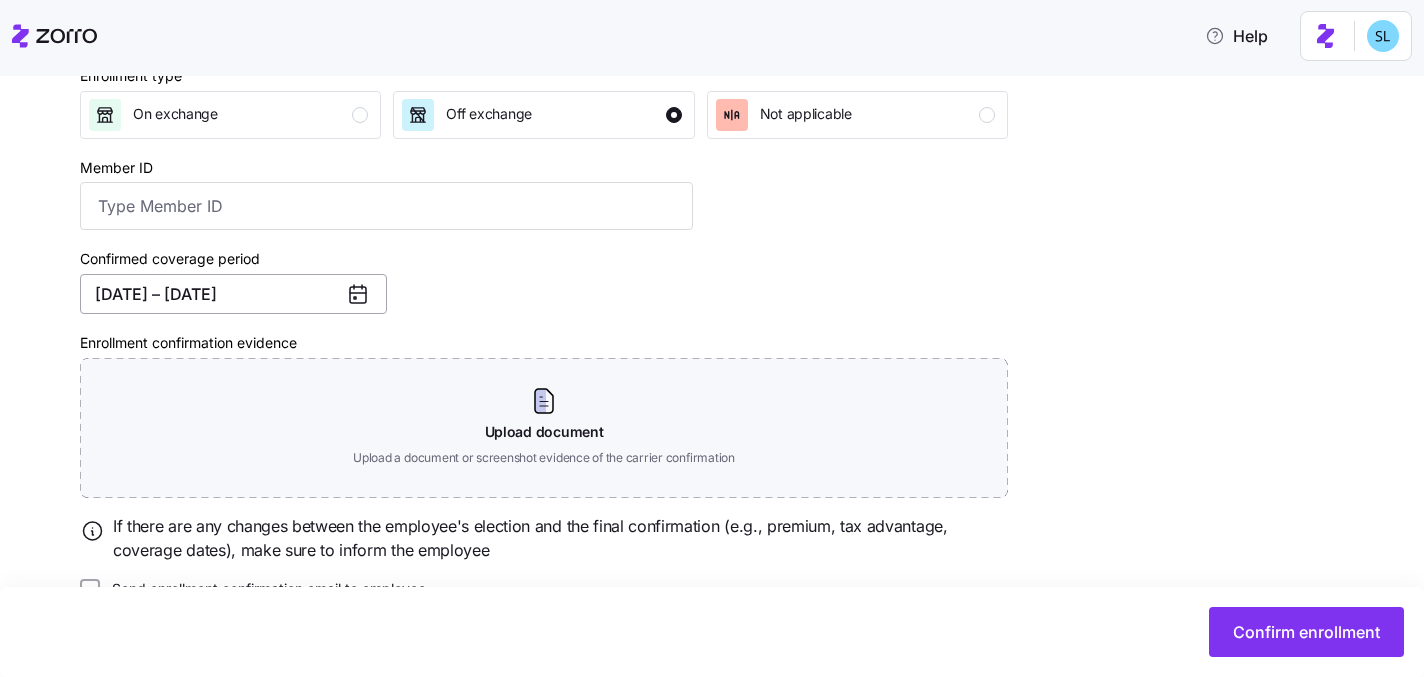 click on "[DATE] – [DATE]" at bounding box center [233, 294] 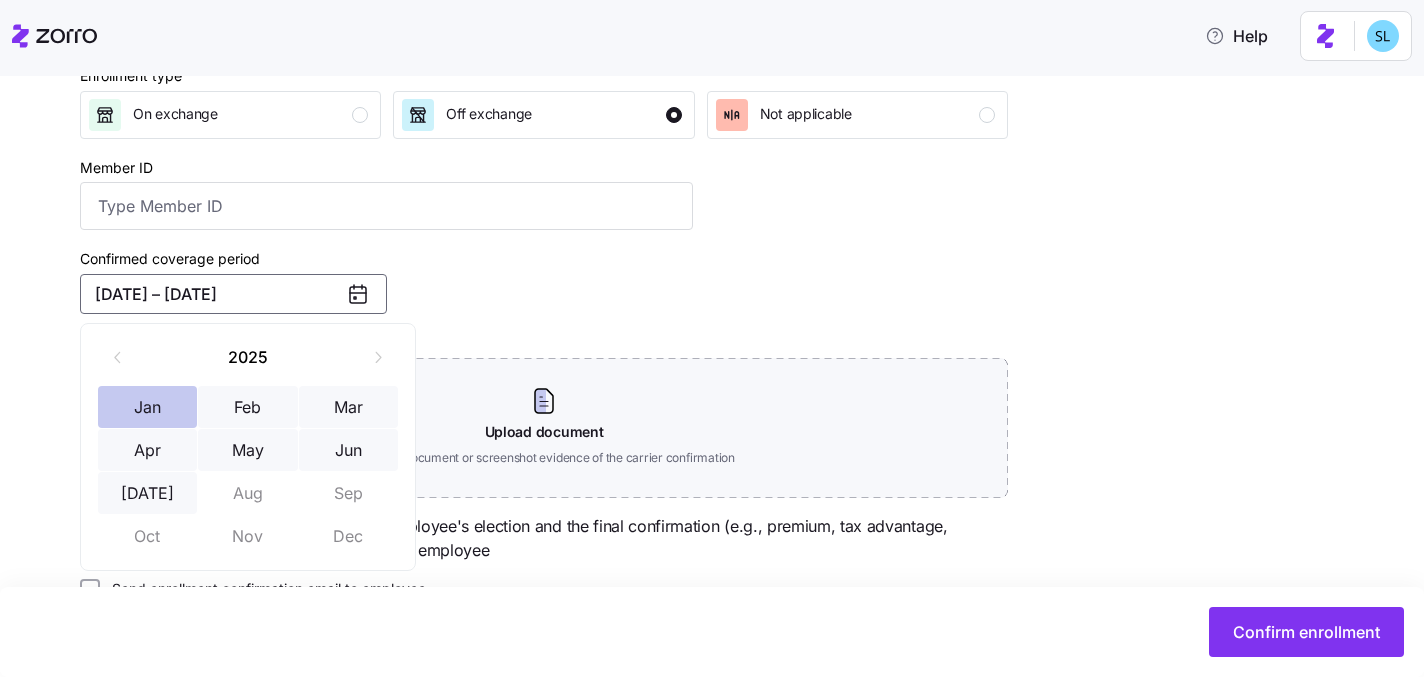 click on "Jan" at bounding box center [148, 407] 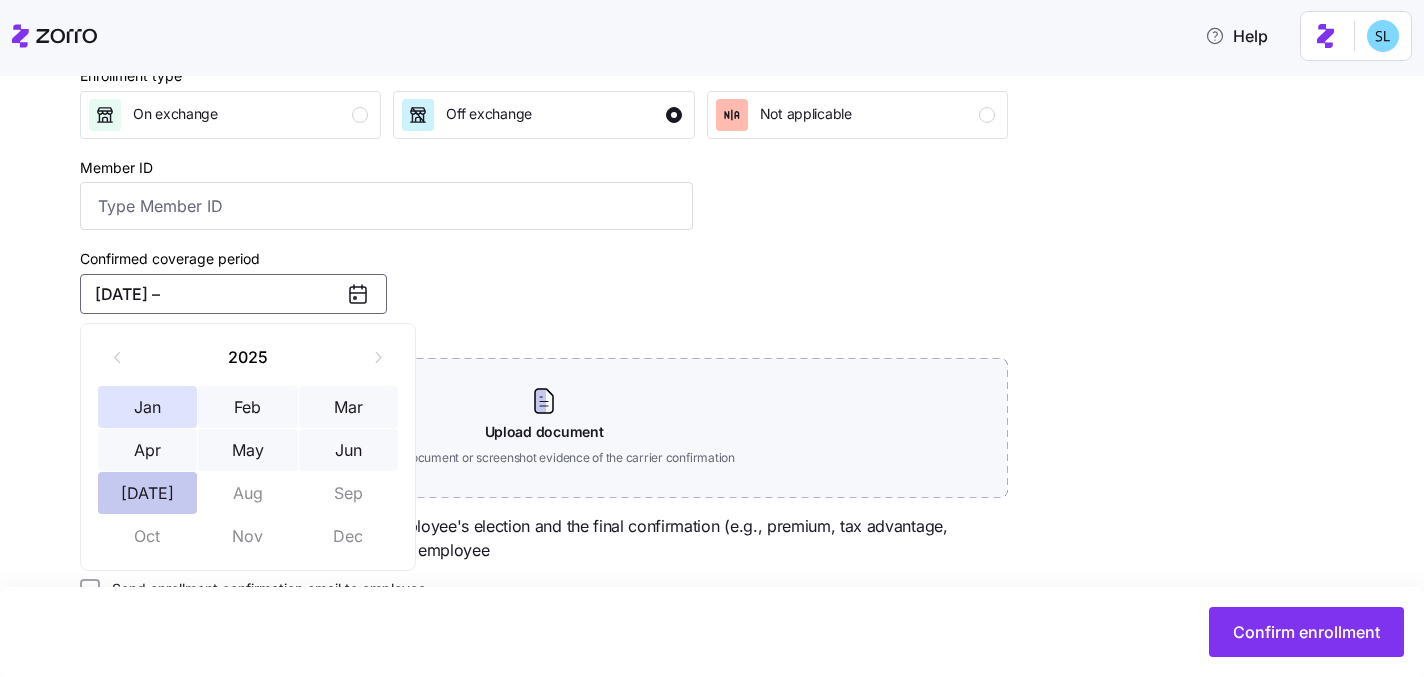 click on "[DATE]" at bounding box center [148, 493] 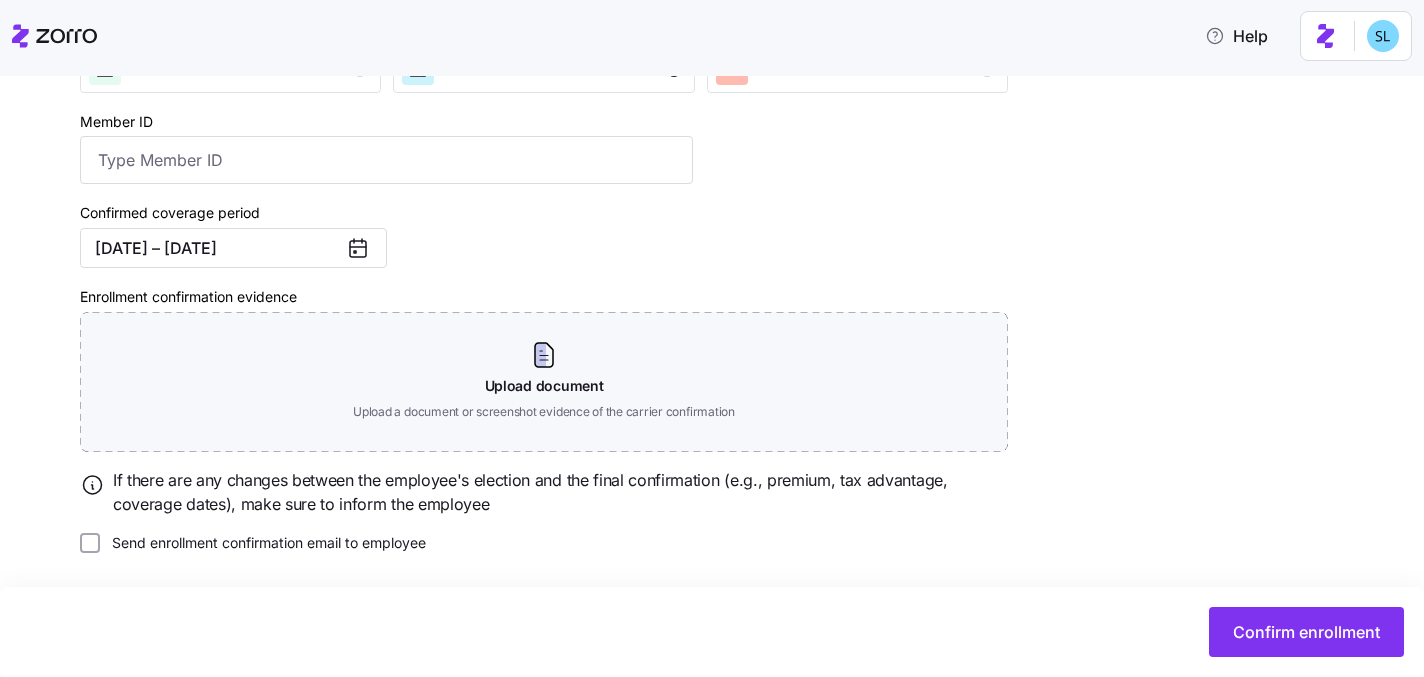scroll, scrollTop: 362, scrollLeft: 0, axis: vertical 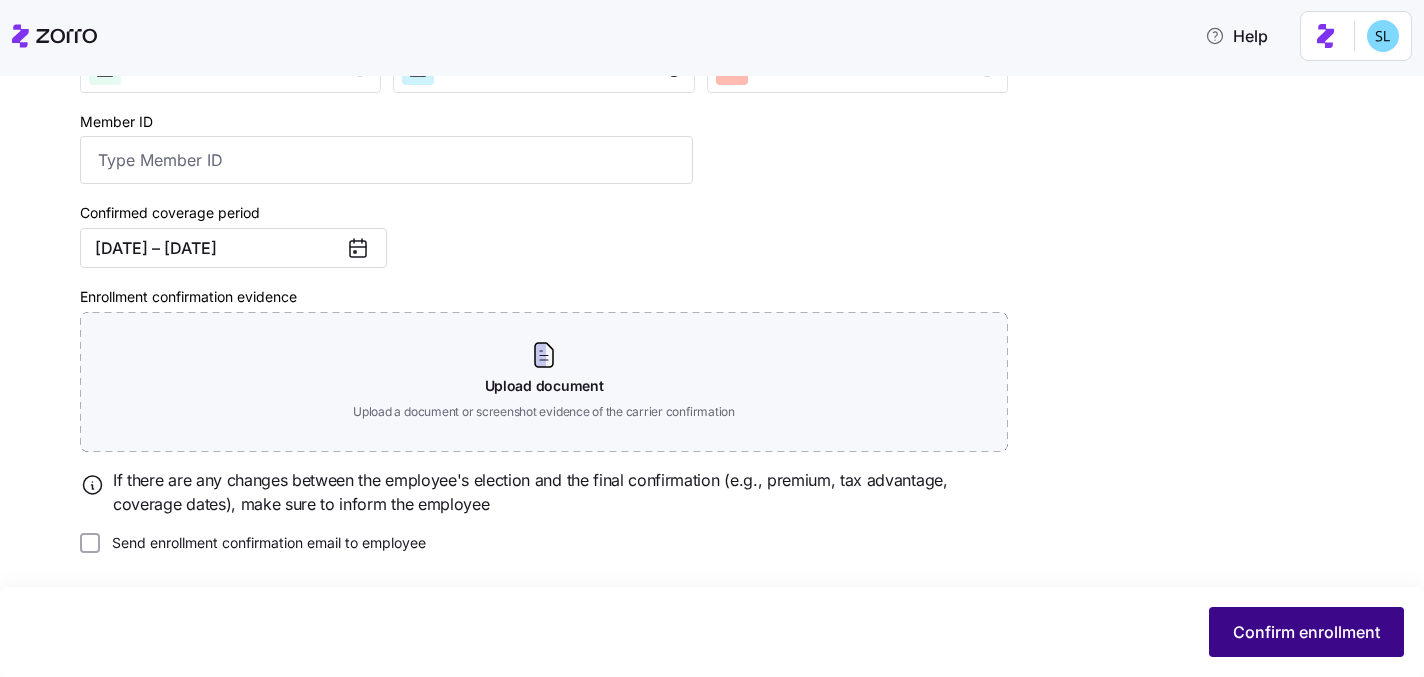 click on "Confirm enrollment" at bounding box center (1306, 632) 